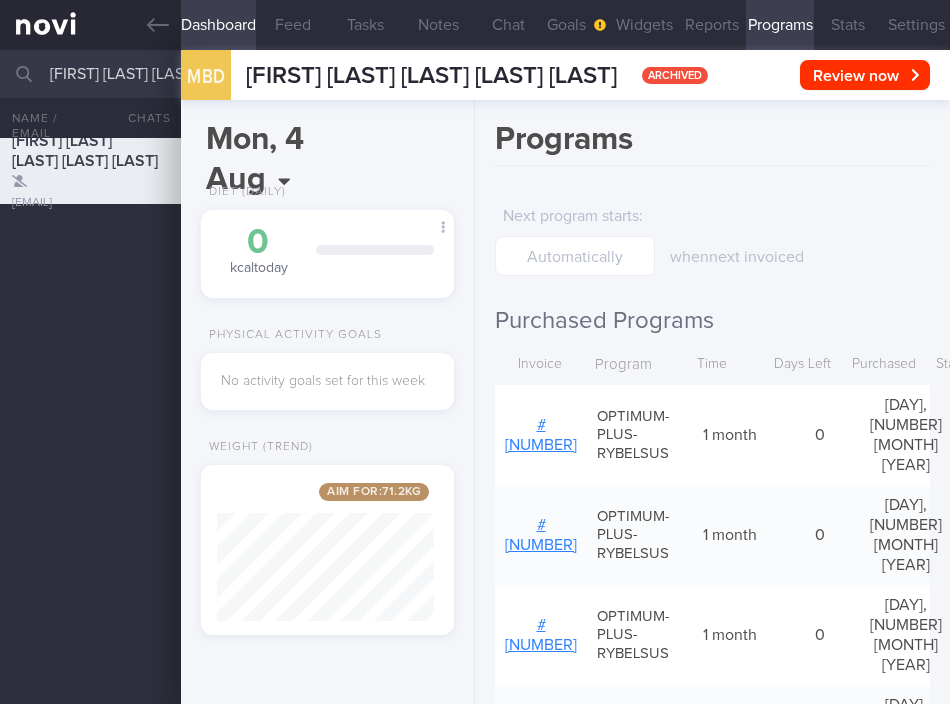 select on "7" 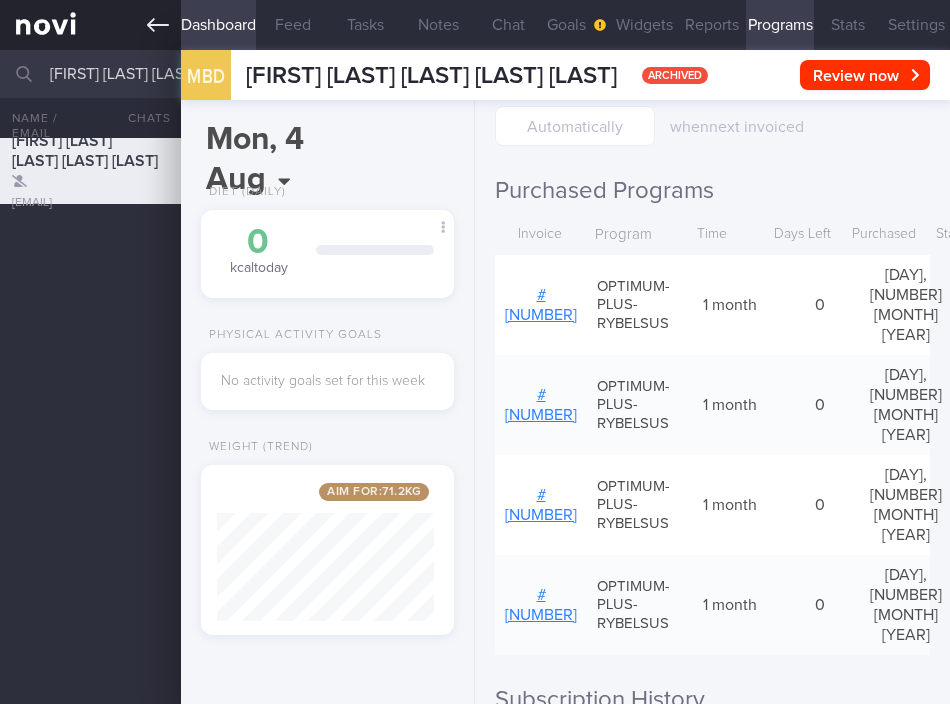 click 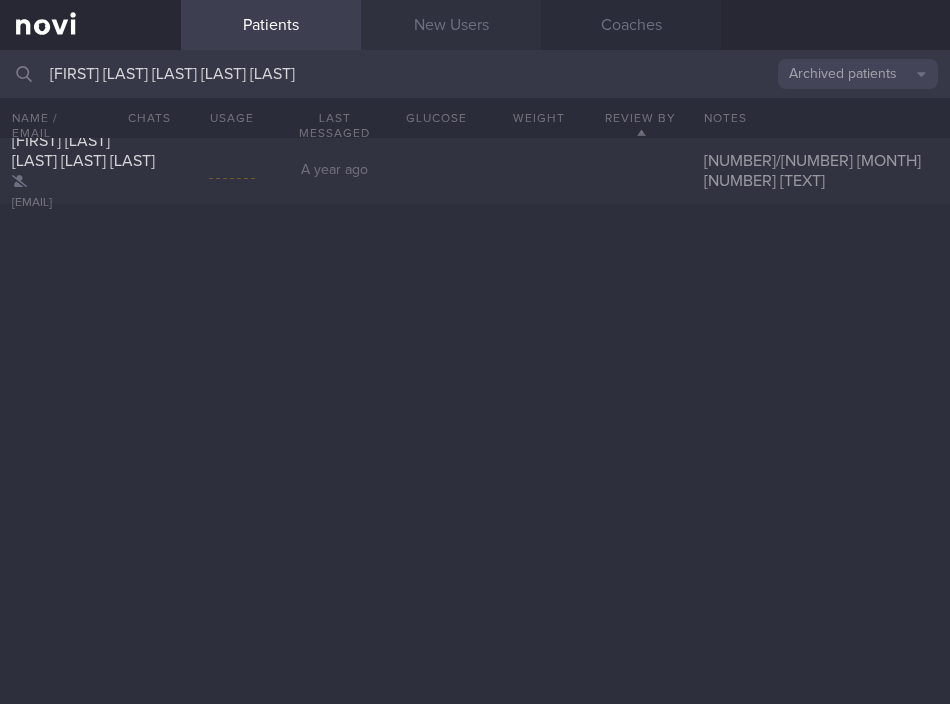 click on "New Users" at bounding box center (451, 25) 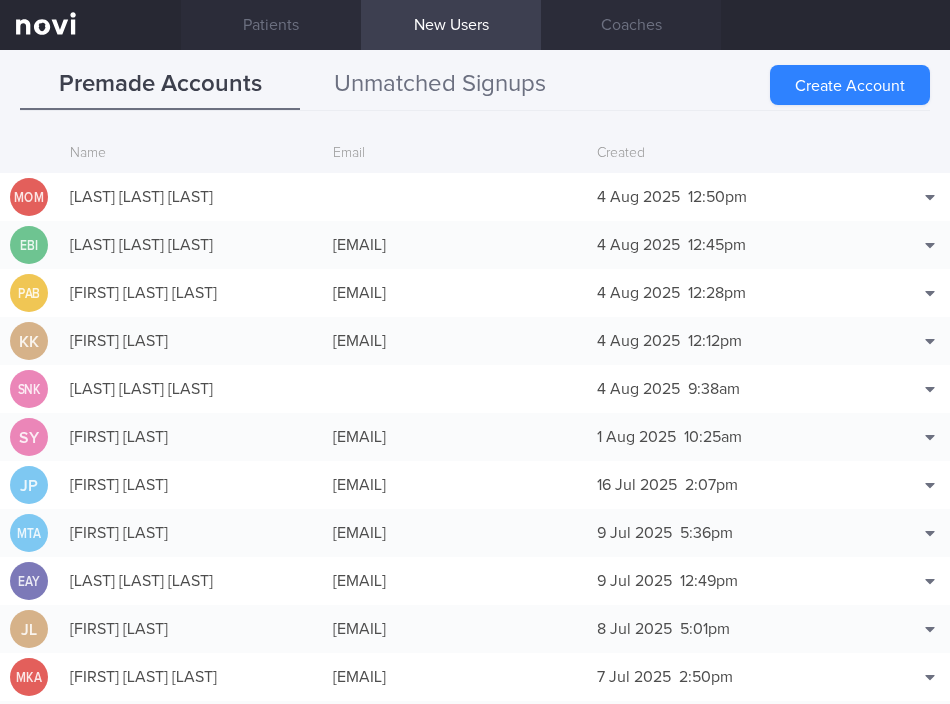 click on "Unmatched Signups" at bounding box center [440, 85] 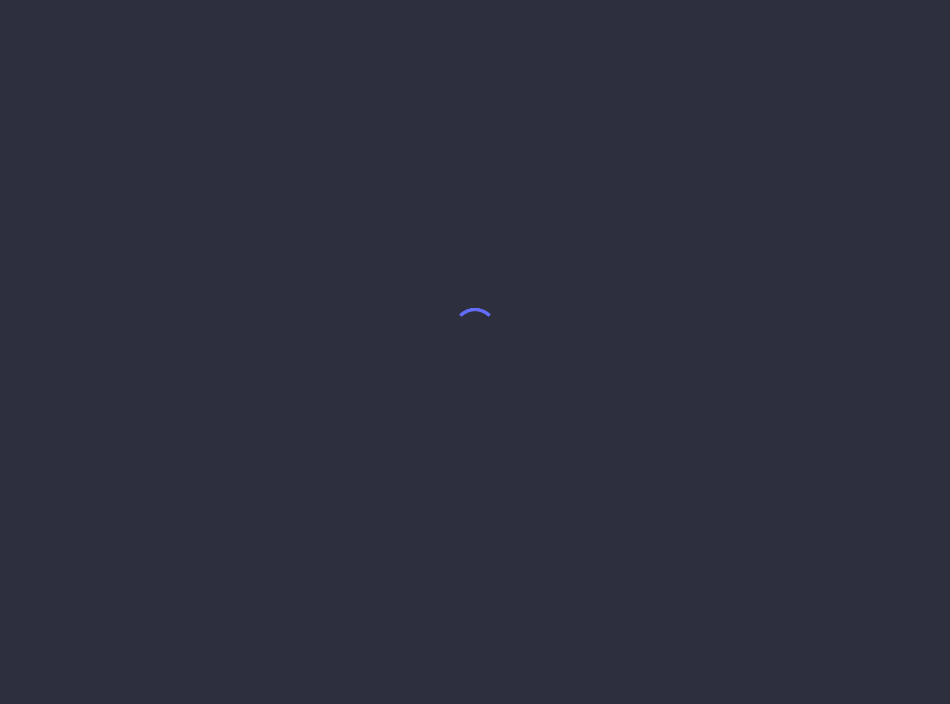scroll, scrollTop: 0, scrollLeft: 0, axis: both 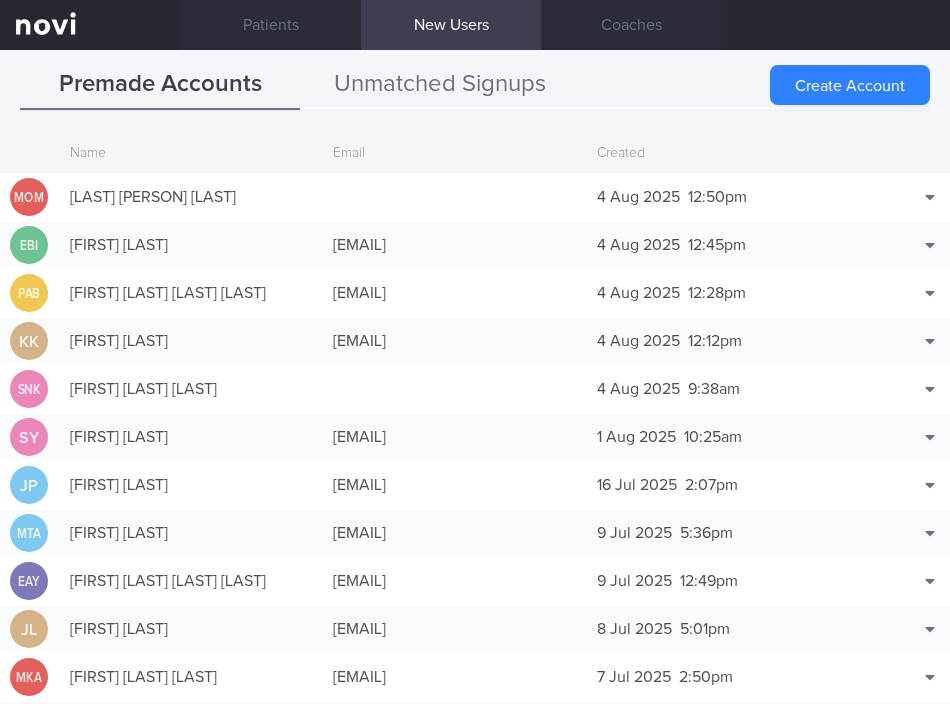 click on "Unmatched Signups" at bounding box center [440, 85] 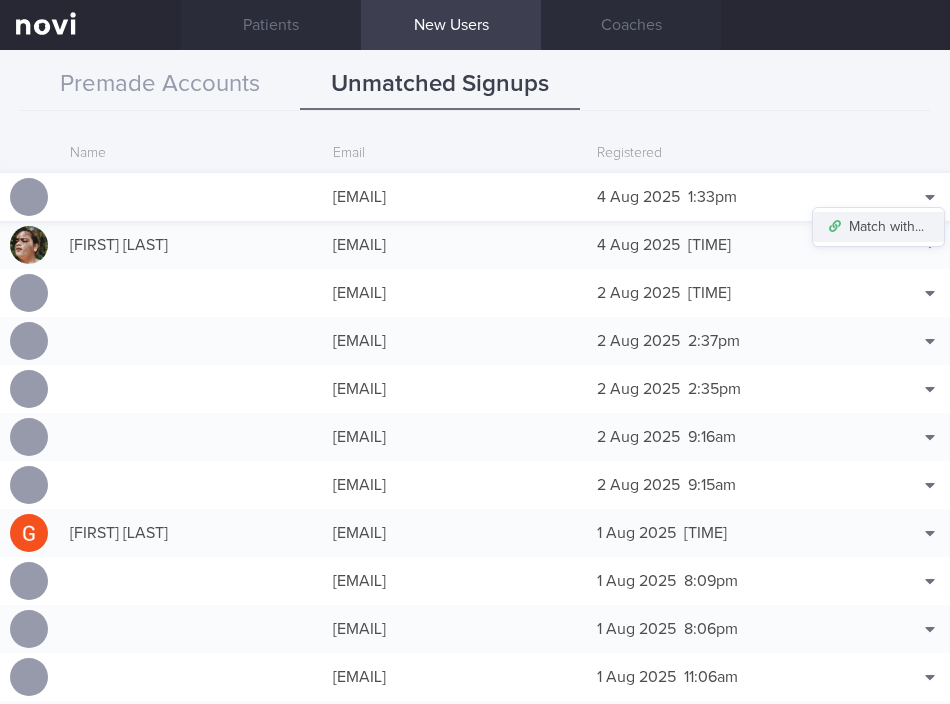 click on "Match with..." at bounding box center [878, 227] 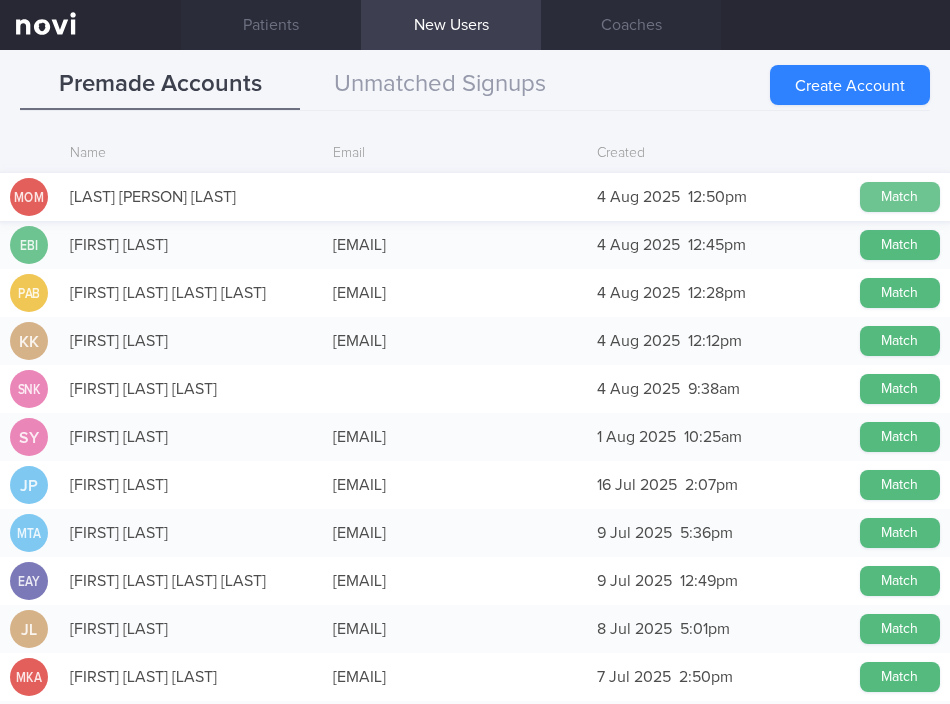click on "Match" at bounding box center [900, 197] 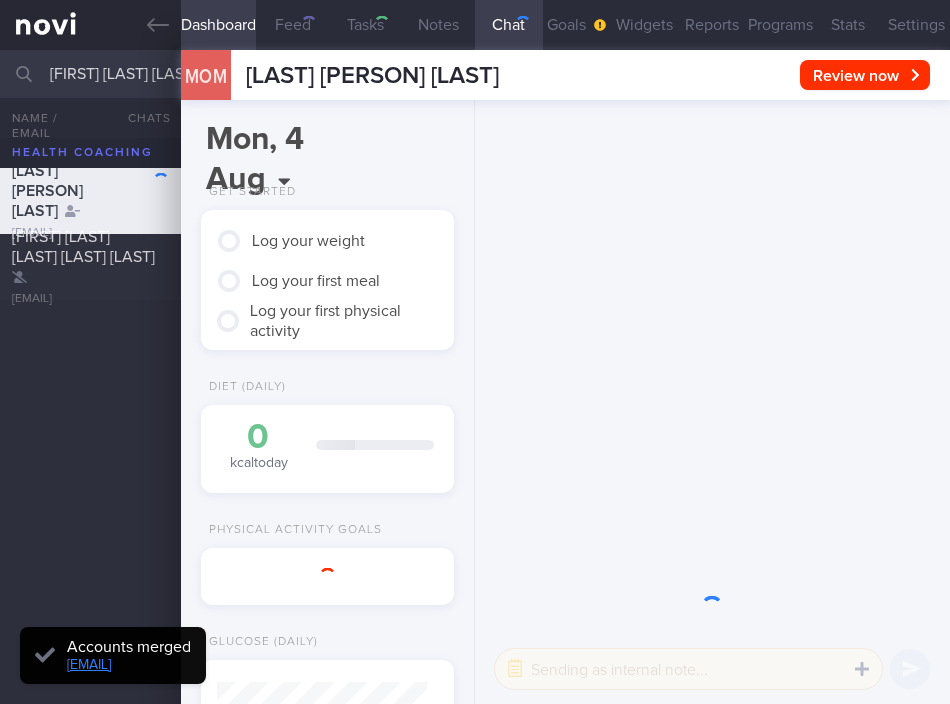 scroll, scrollTop: 999900, scrollLeft: 999798, axis: both 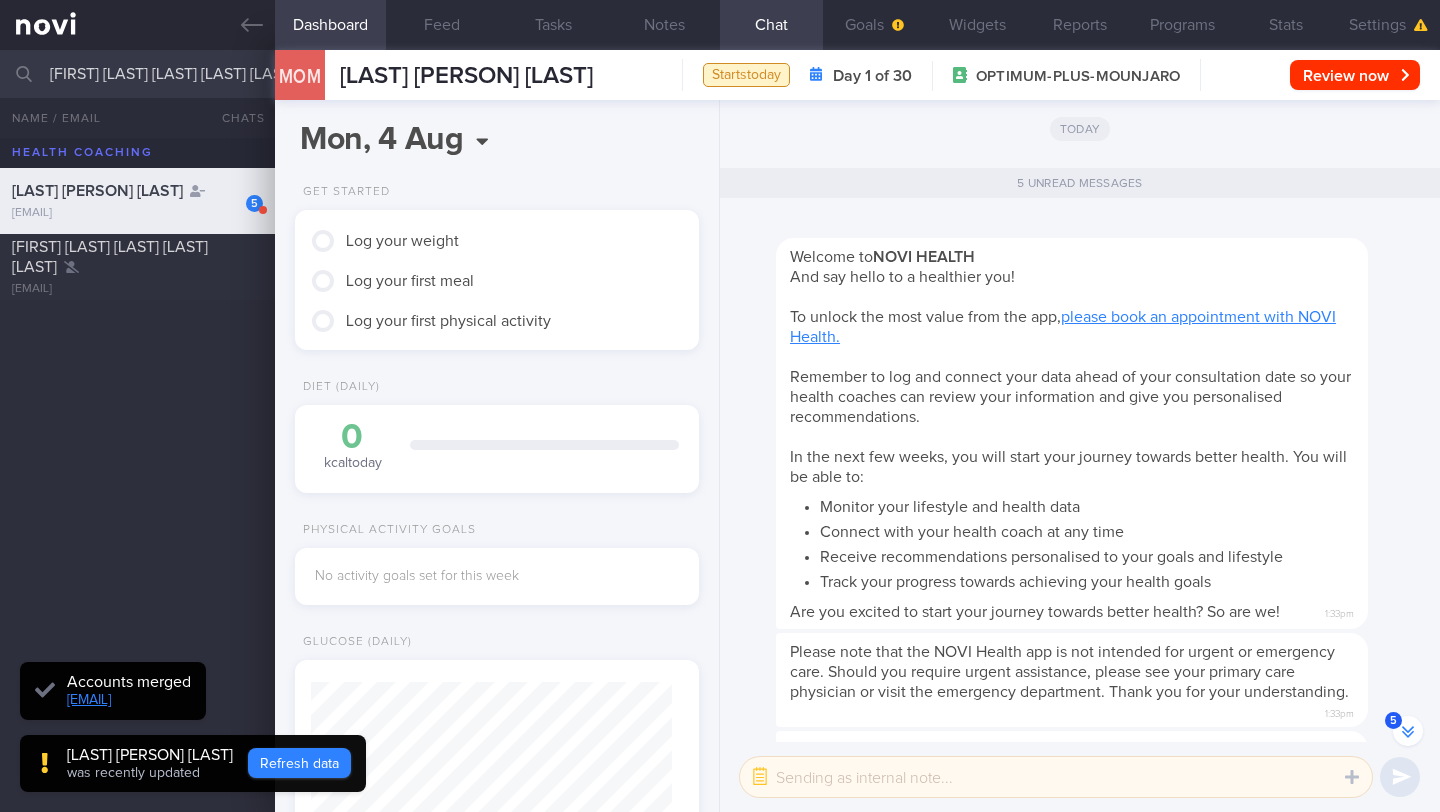 click on "Refresh data" at bounding box center (299, 763) 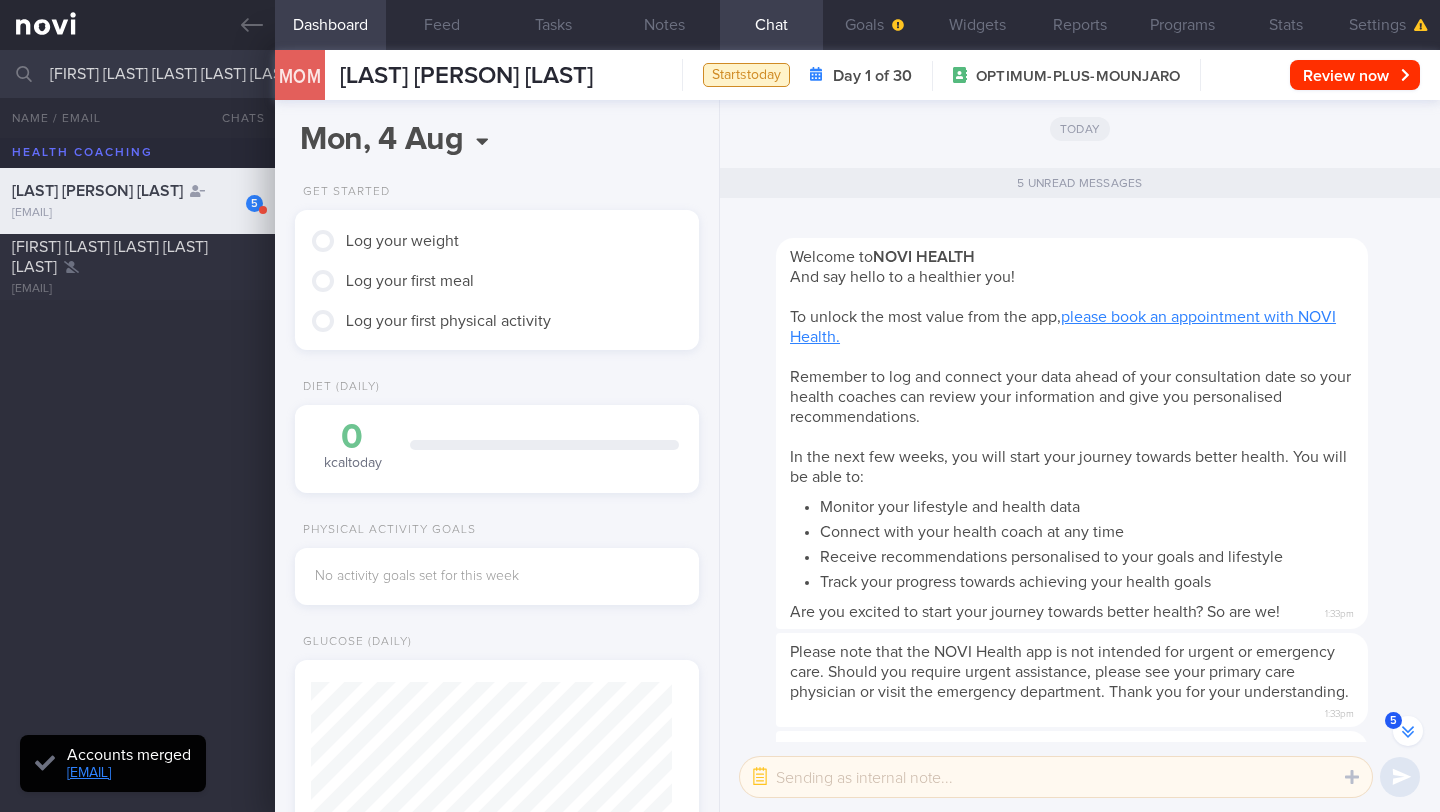 scroll, scrollTop: 999820, scrollLeft: 999639, axis: both 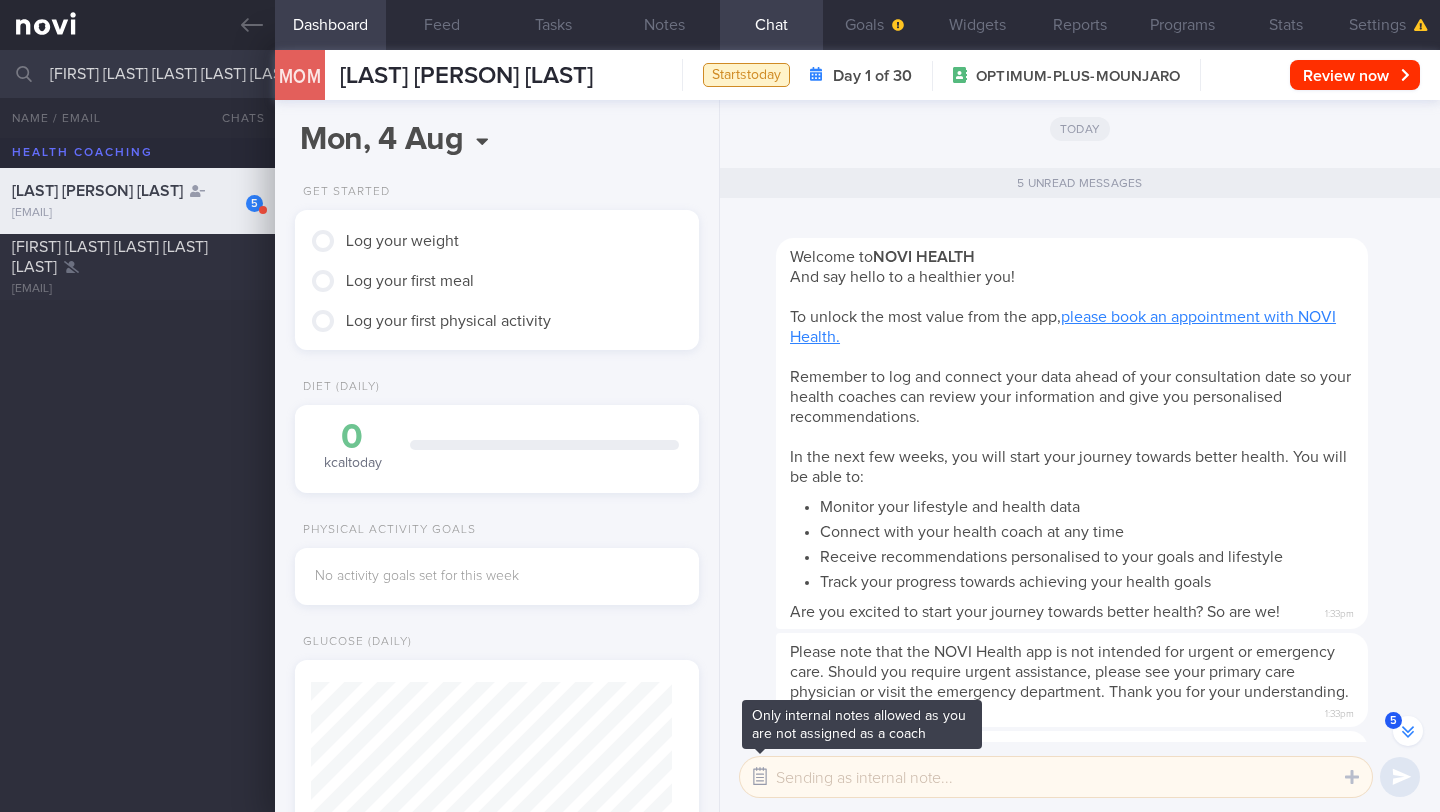 click at bounding box center [760, 777] 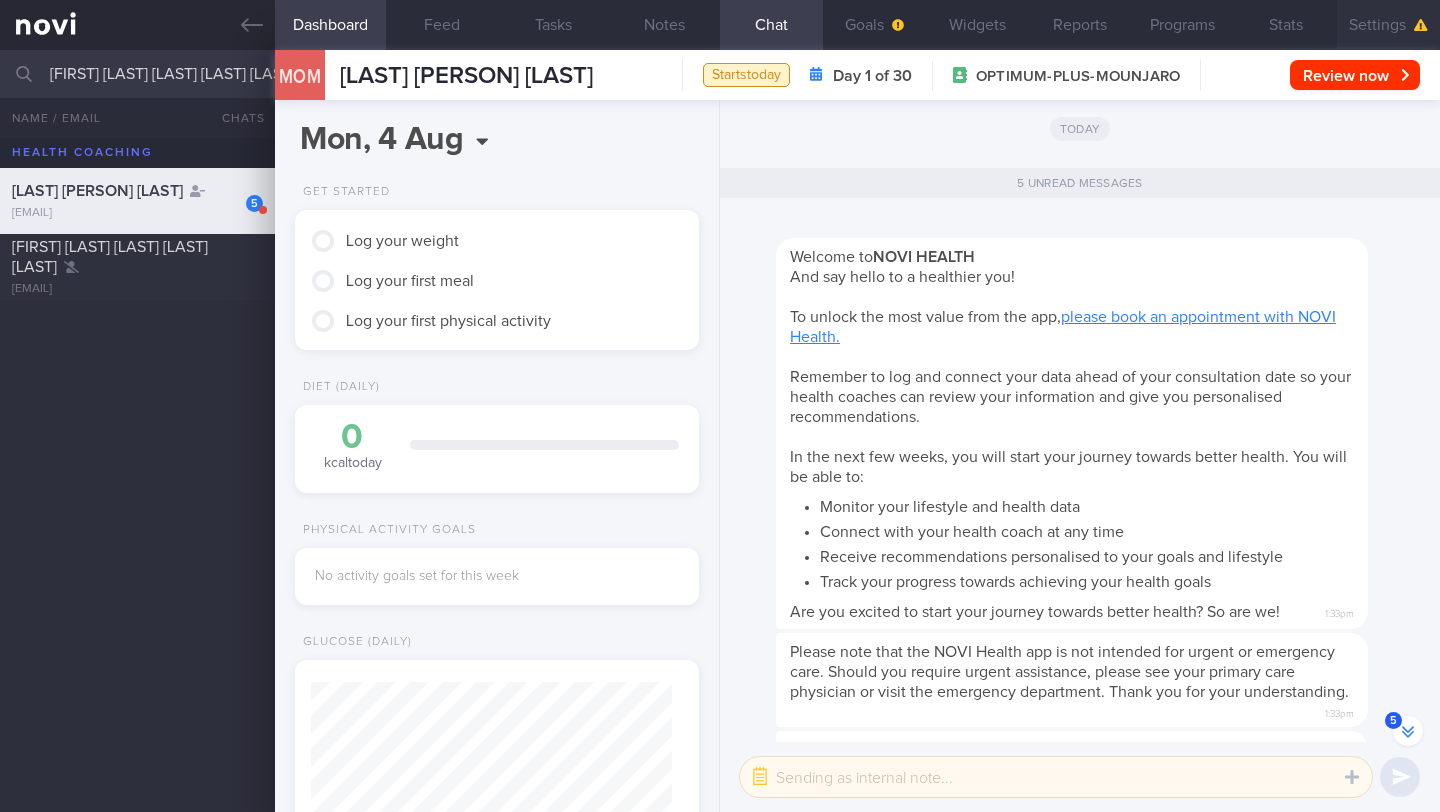click on "Settings" at bounding box center (1388, 25) 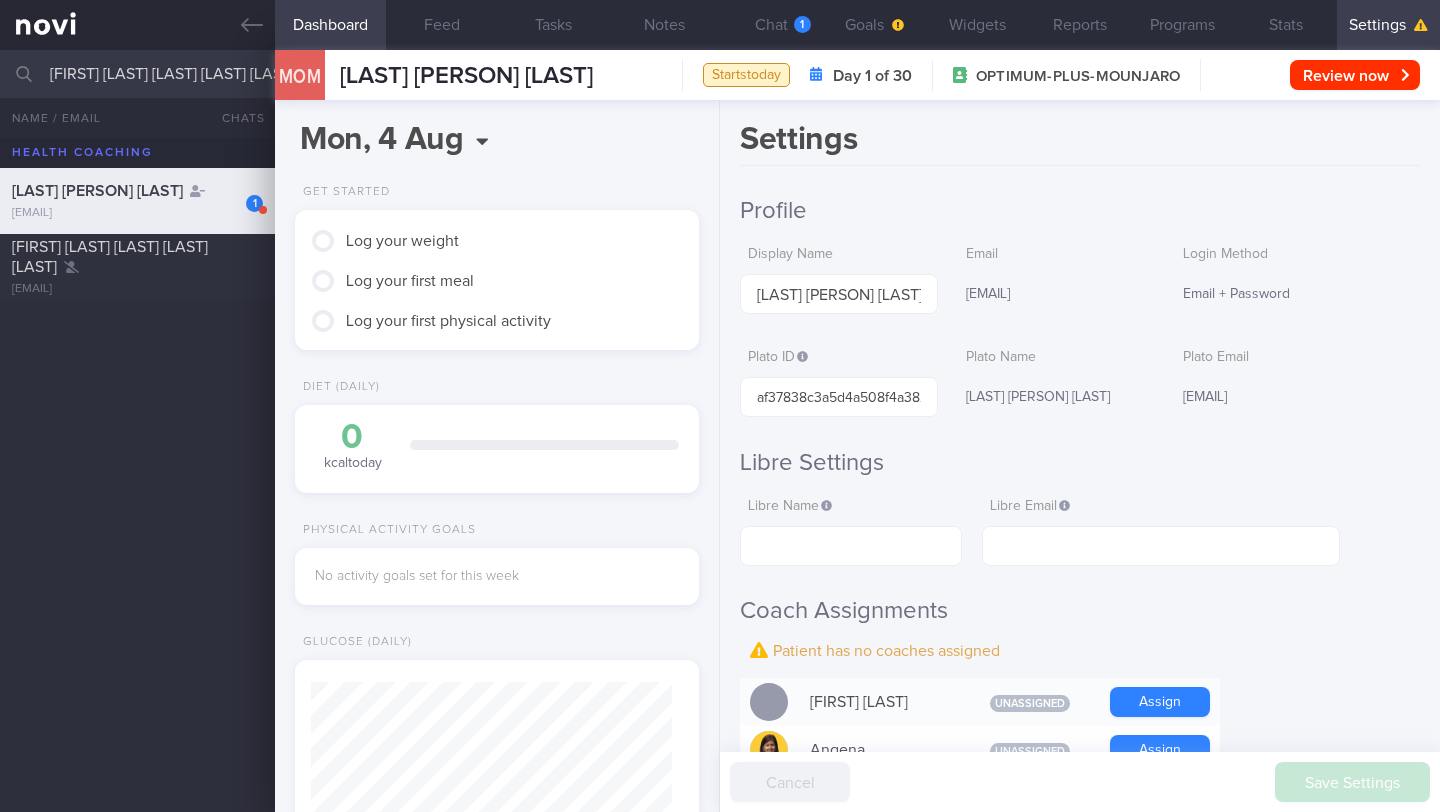 scroll, scrollTop: 0, scrollLeft: 0, axis: both 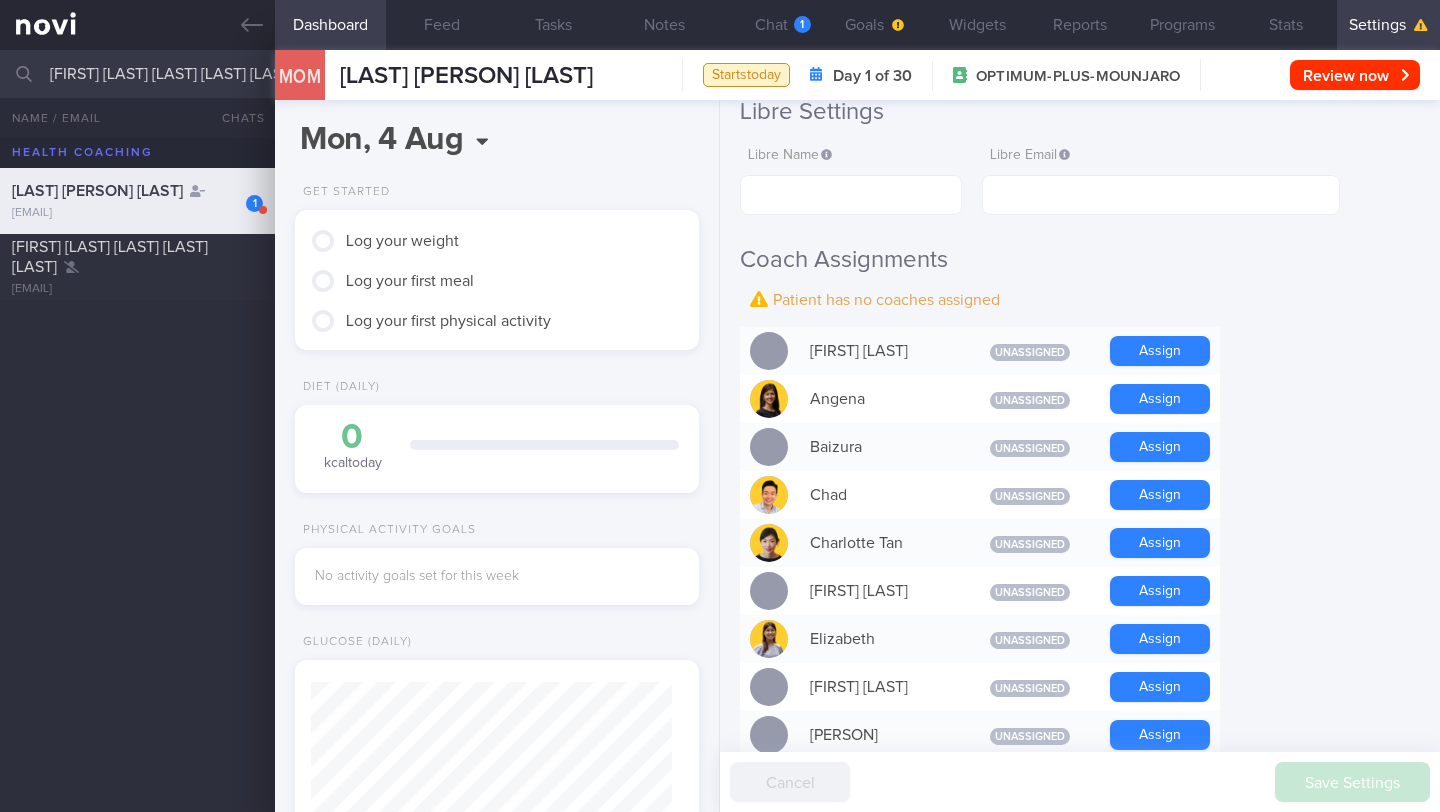 click on "Assign" at bounding box center [1160, 399] 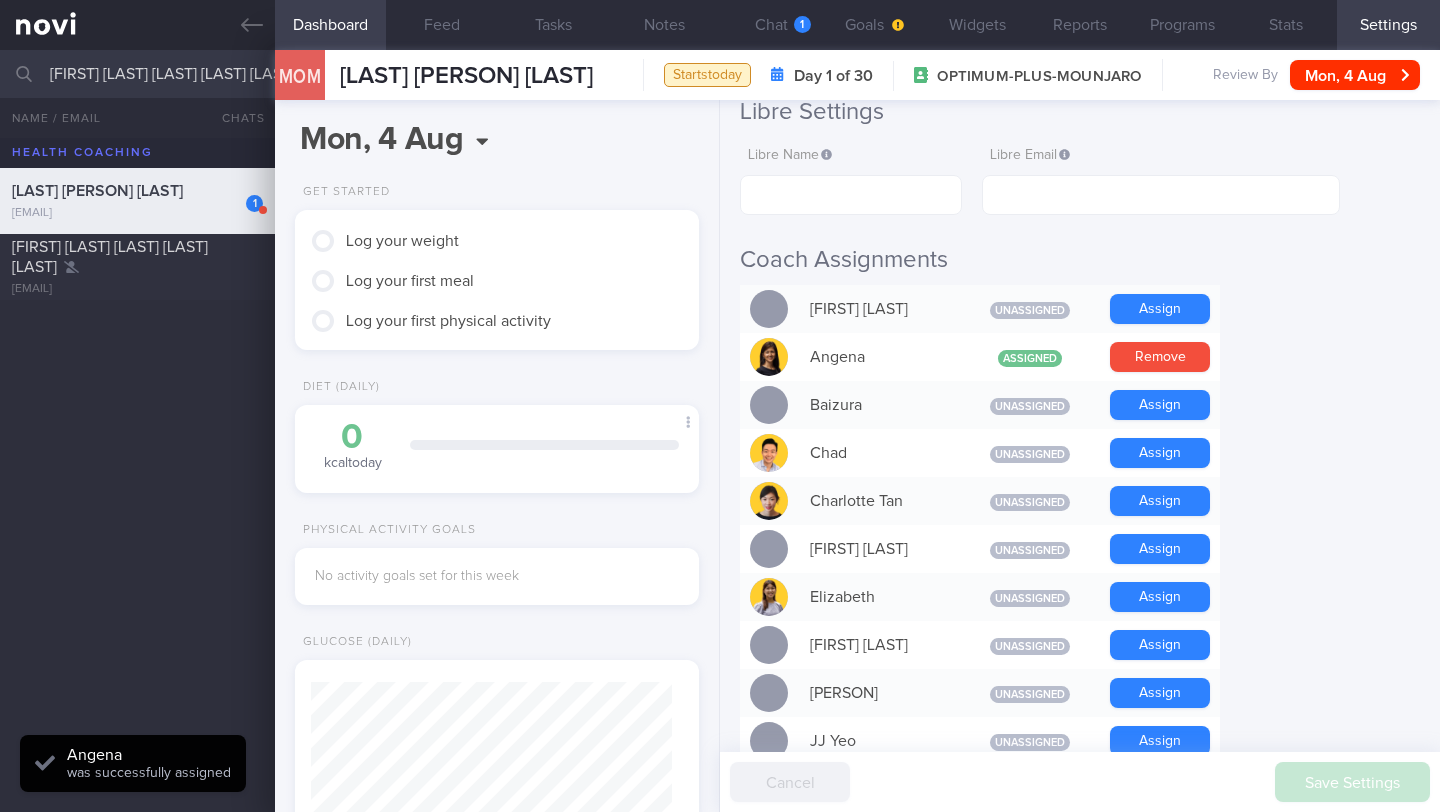 scroll, scrollTop: 999820, scrollLeft: 999639, axis: both 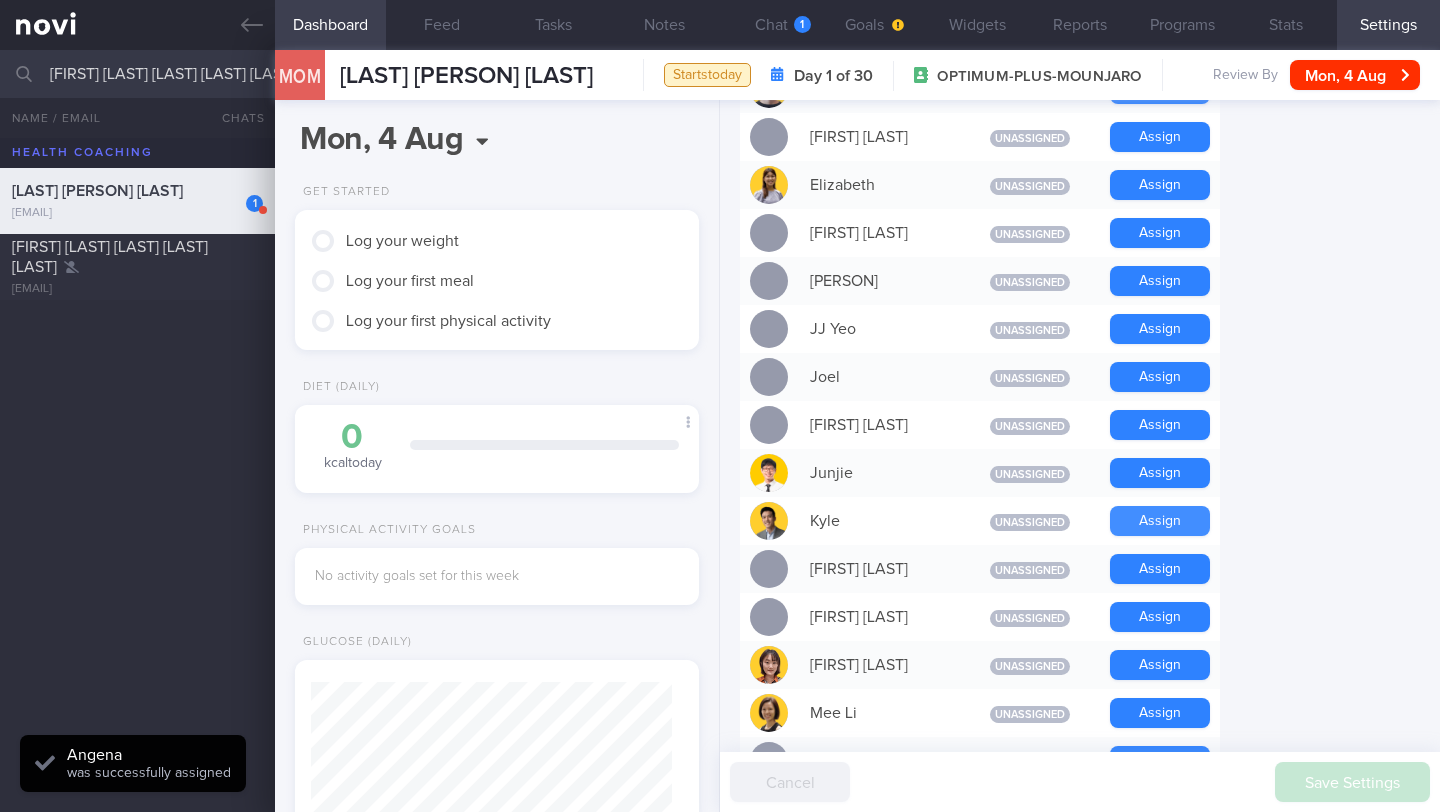 click on "Assign" at bounding box center [1160, 521] 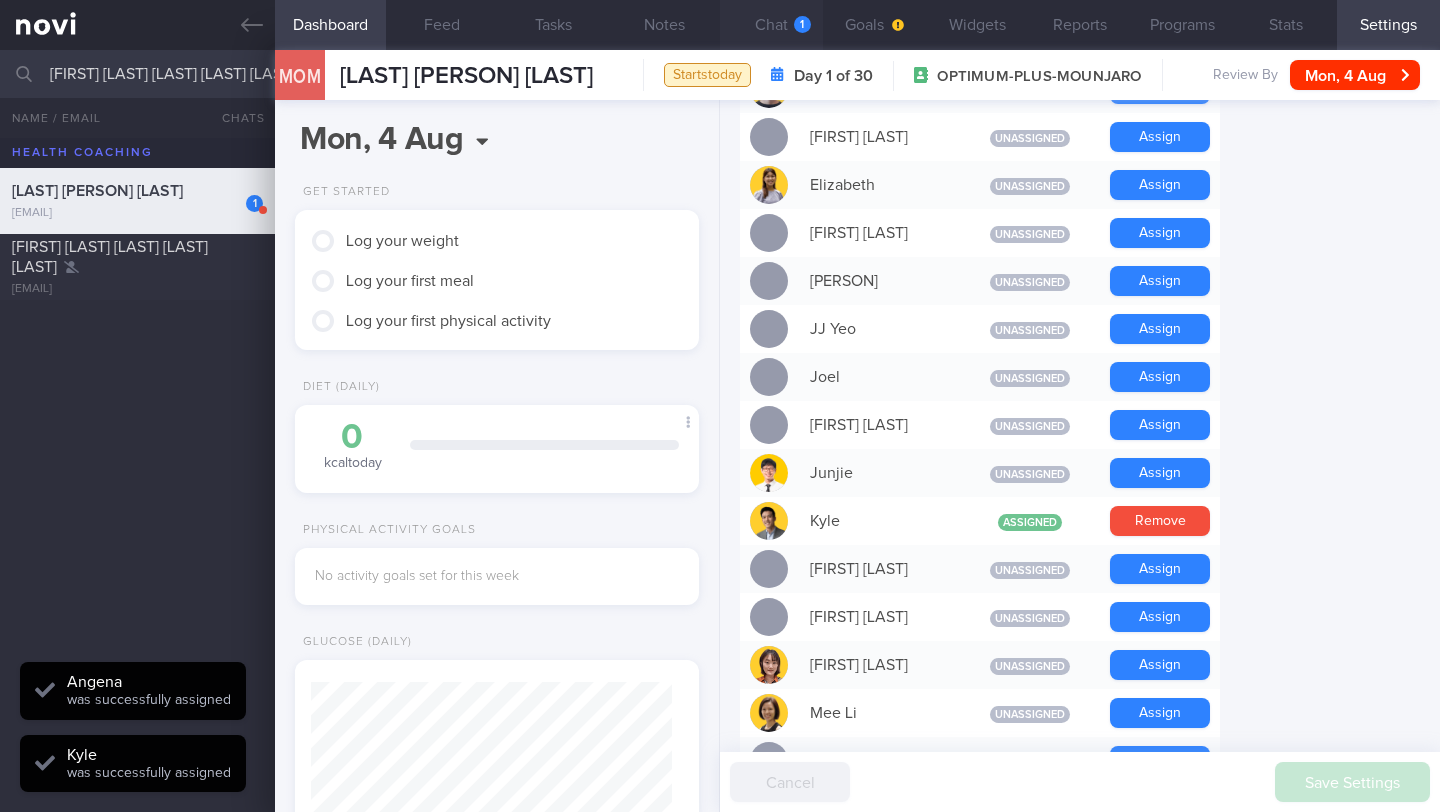 scroll, scrollTop: 999820, scrollLeft: 999639, axis: both 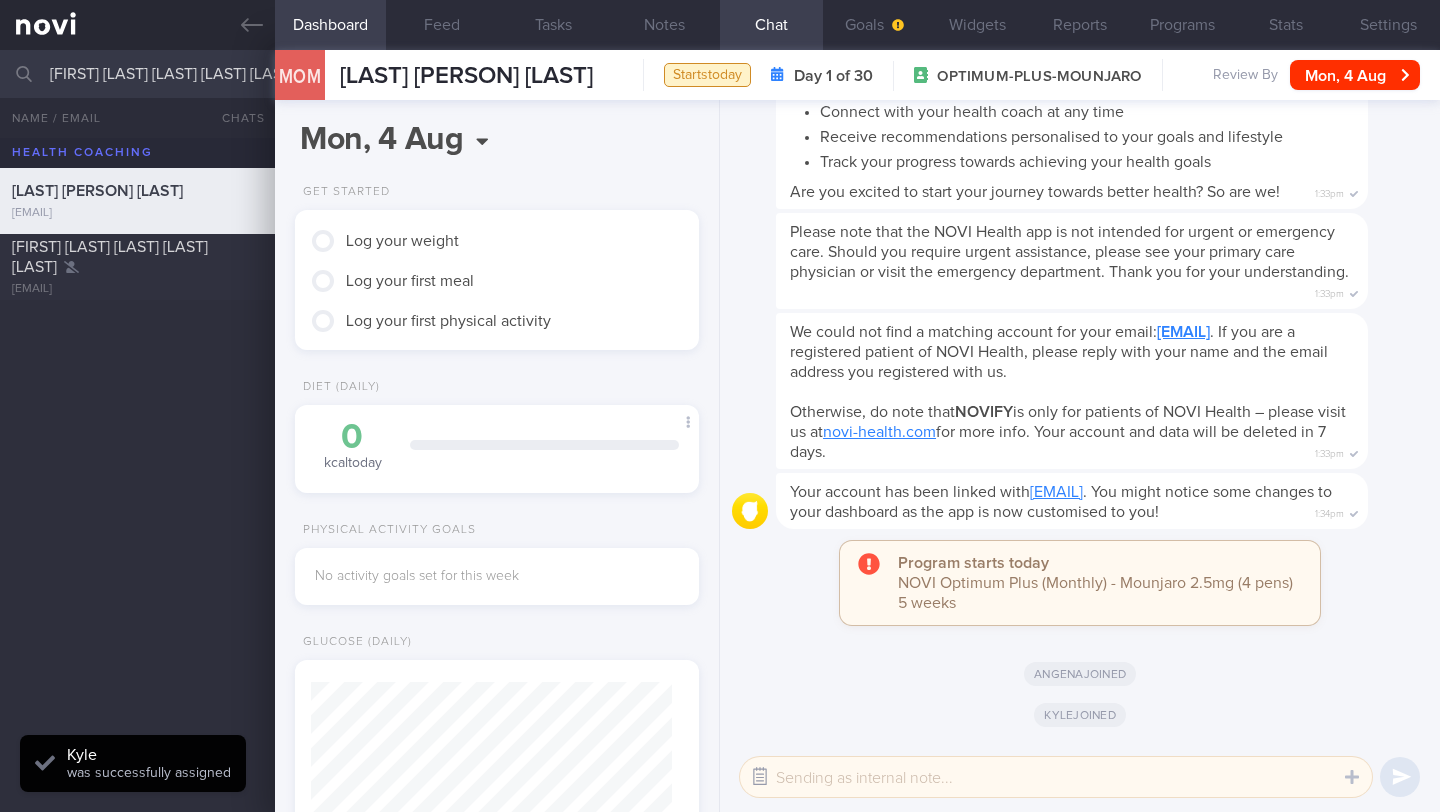 click 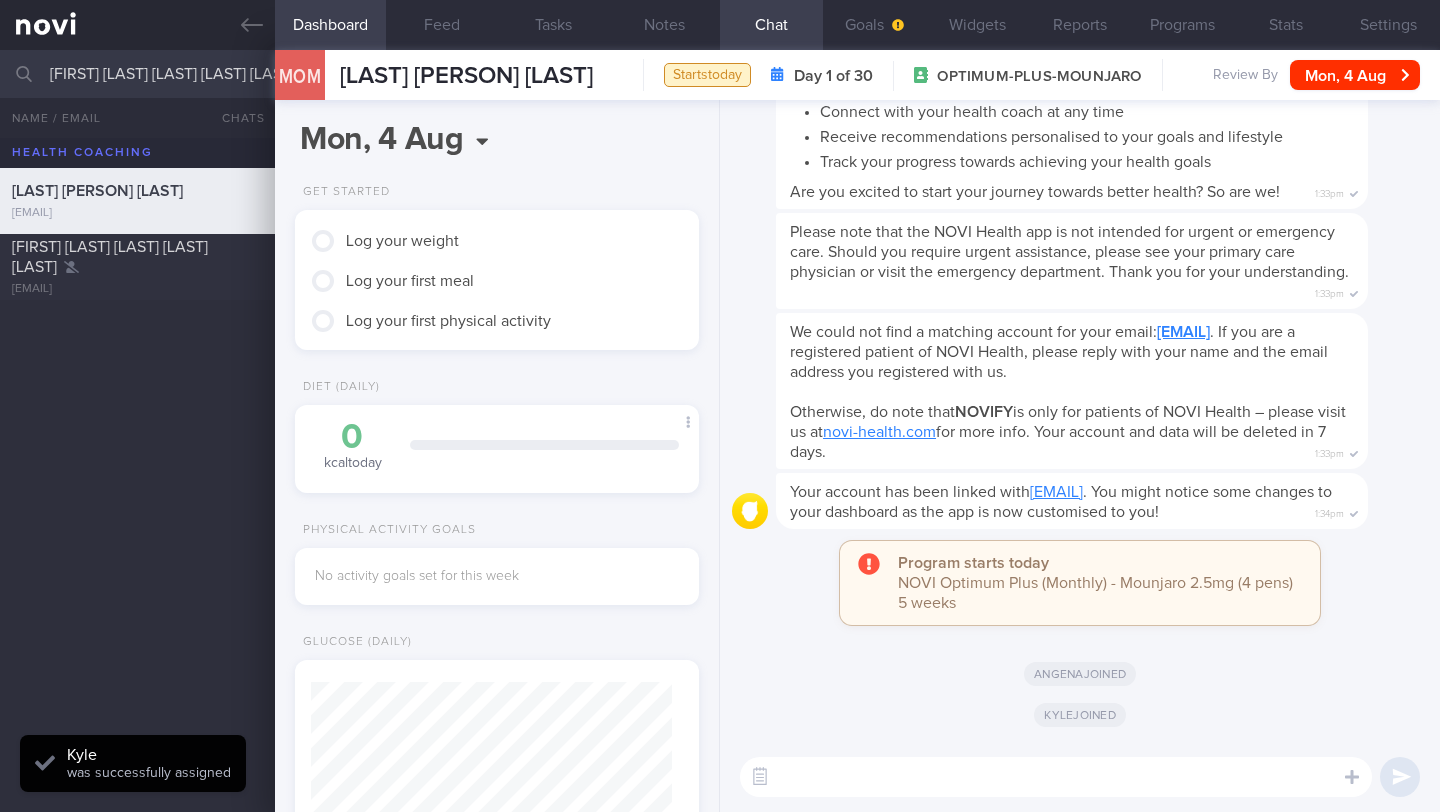 click at bounding box center [1056, 777] 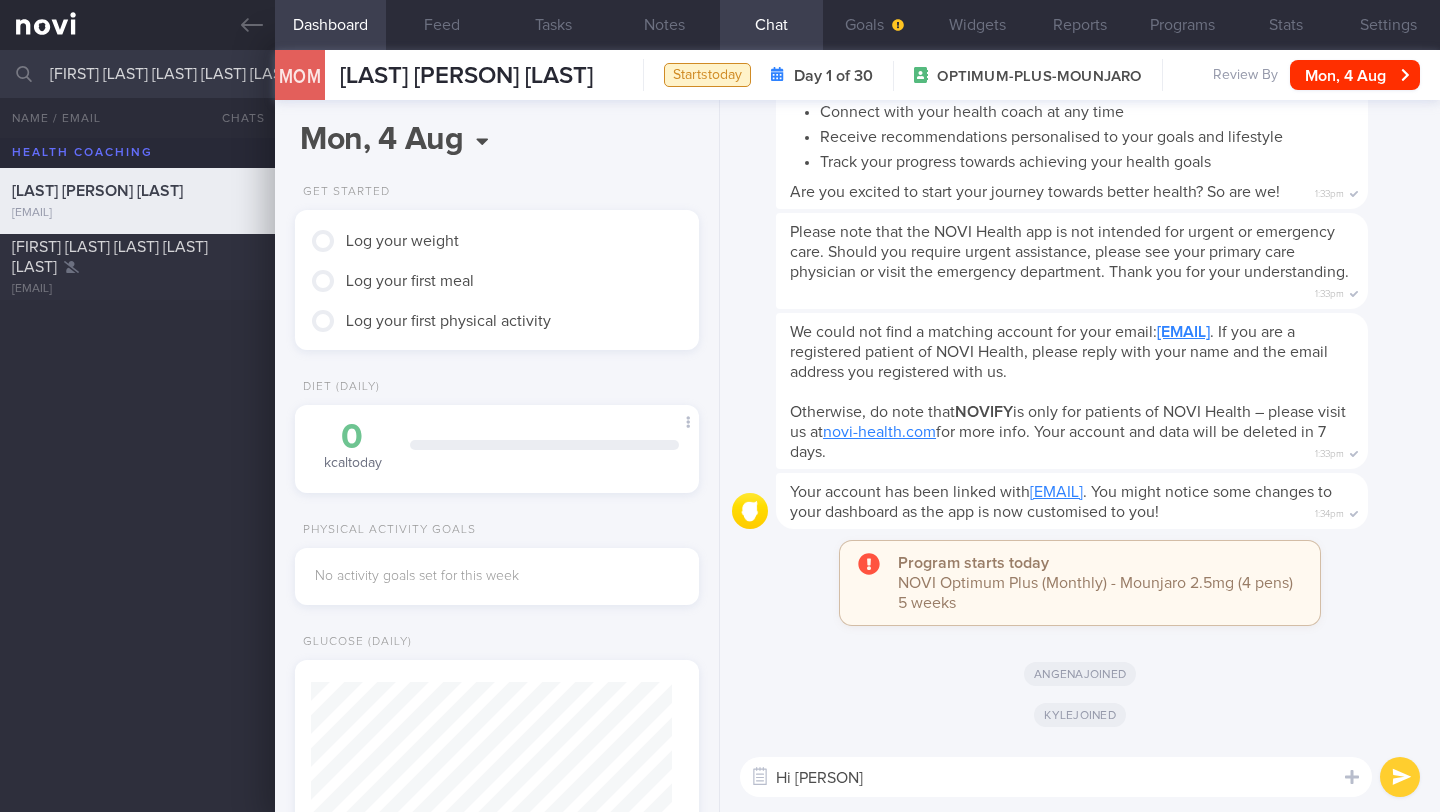 type on "Hi [PERSON]!" 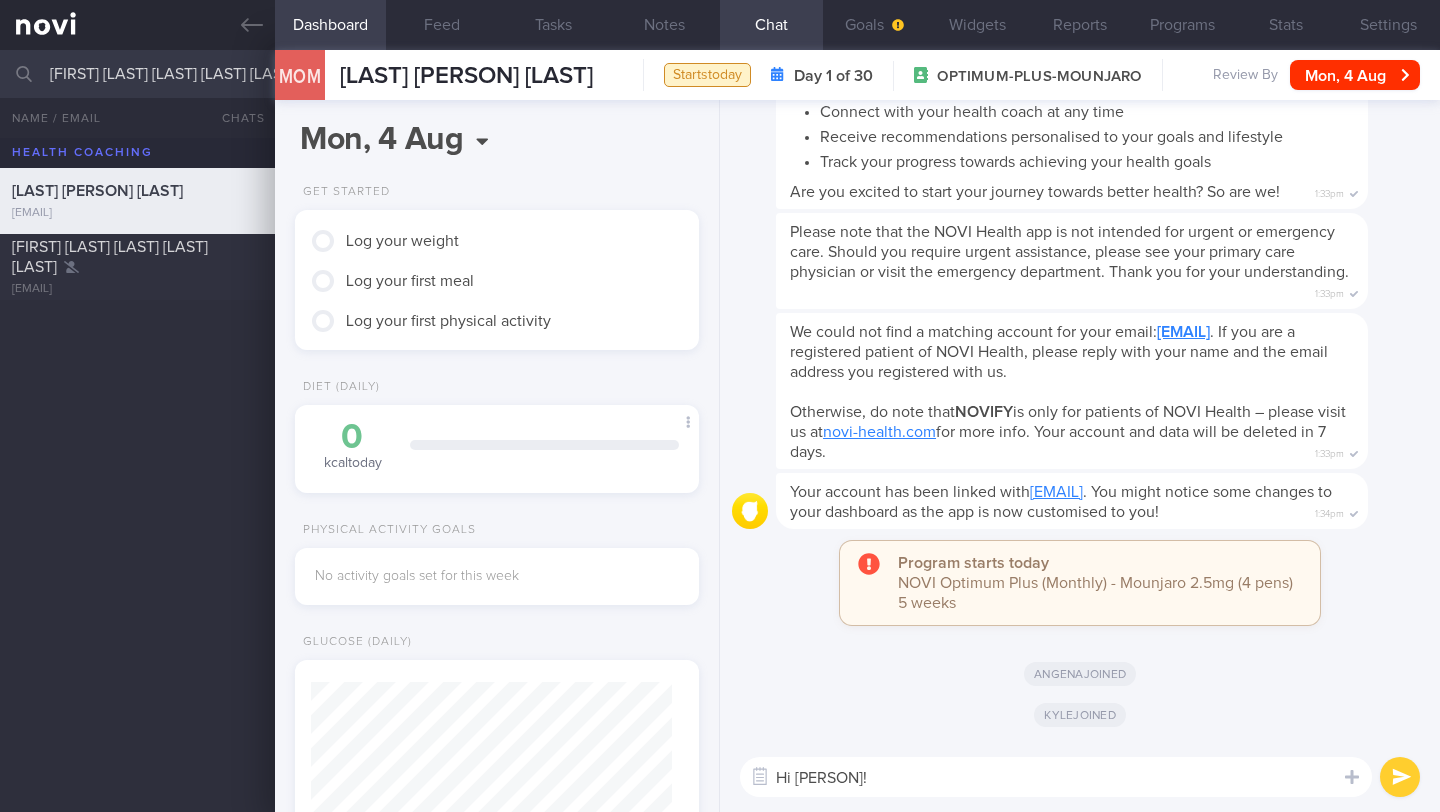 type 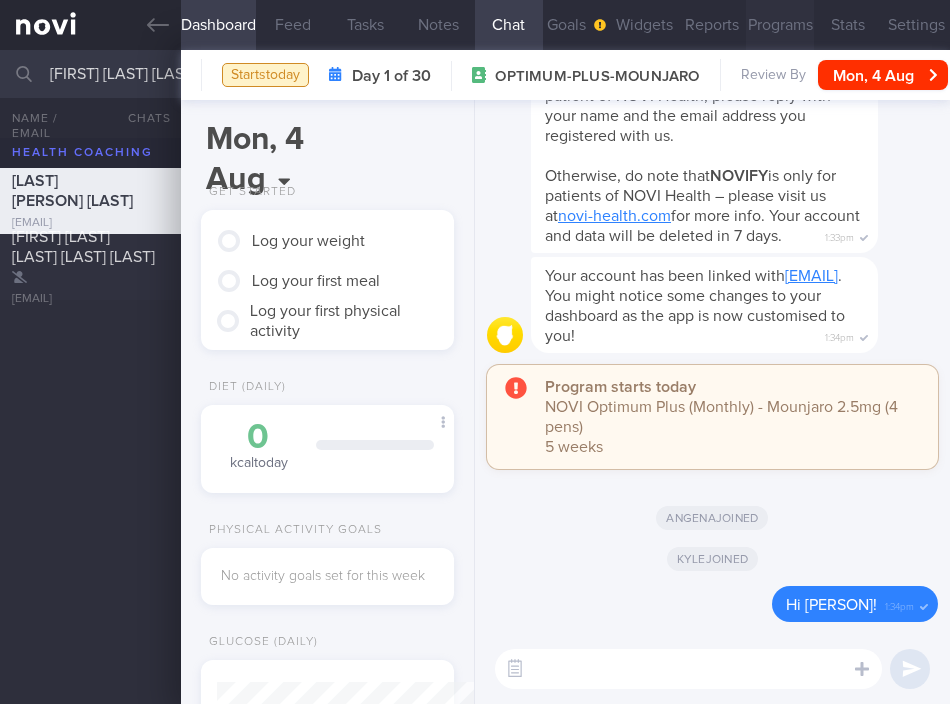 scroll, scrollTop: 105, scrollLeft: 209, axis: both 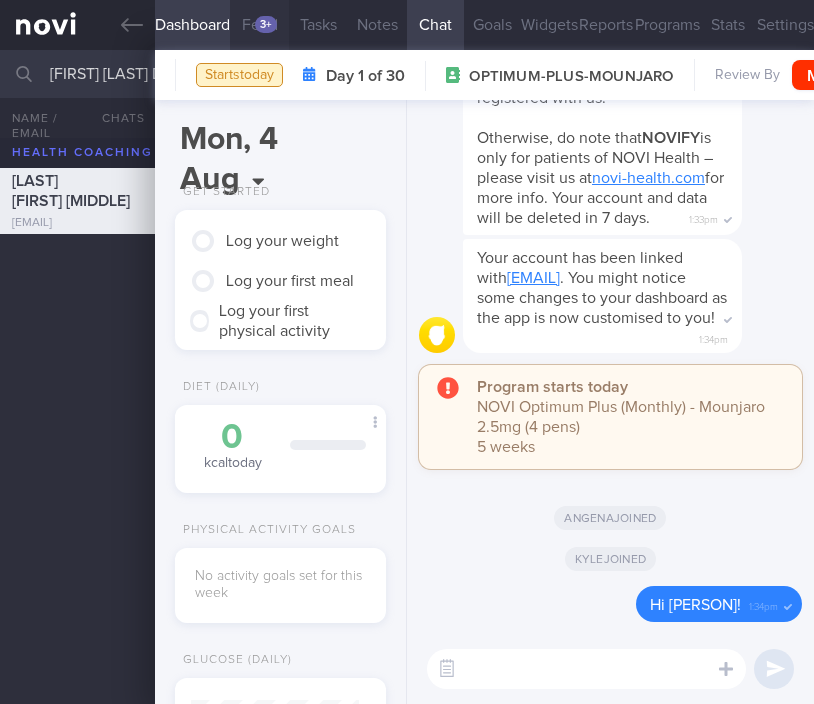 click on "3+" at bounding box center [266, 24] 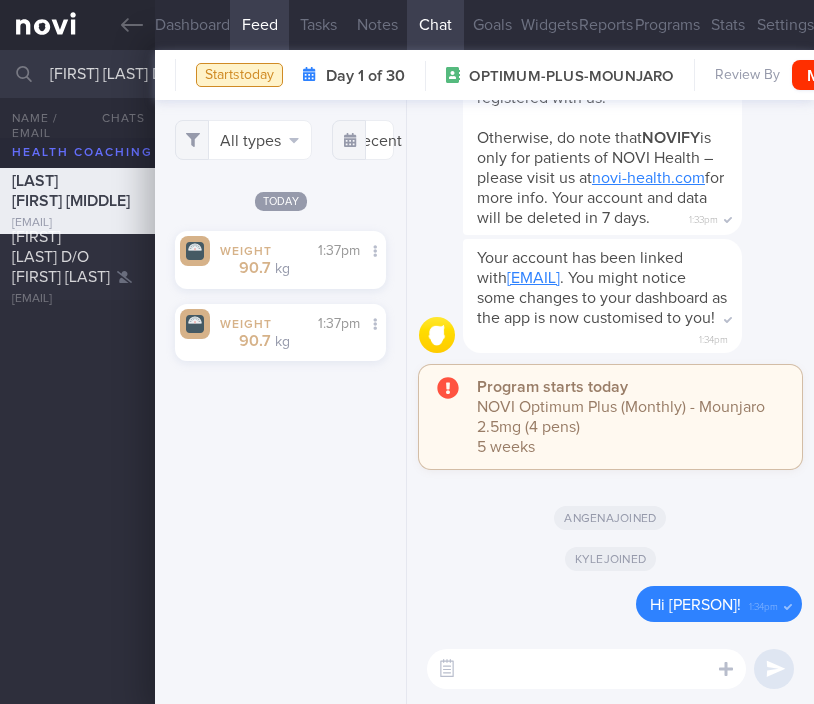 click at bounding box center [586, 669] 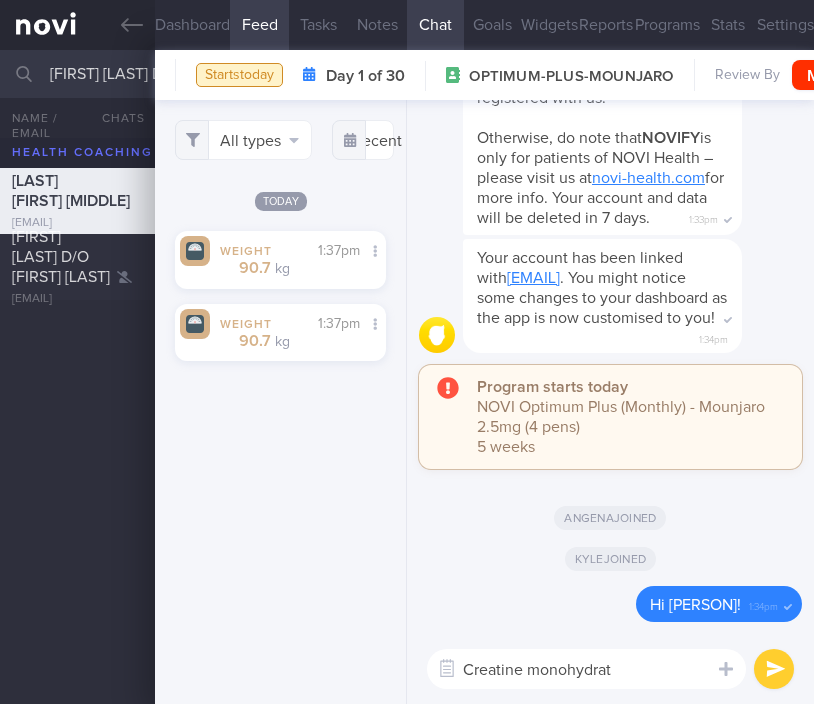 type on "Creatine monohydrate" 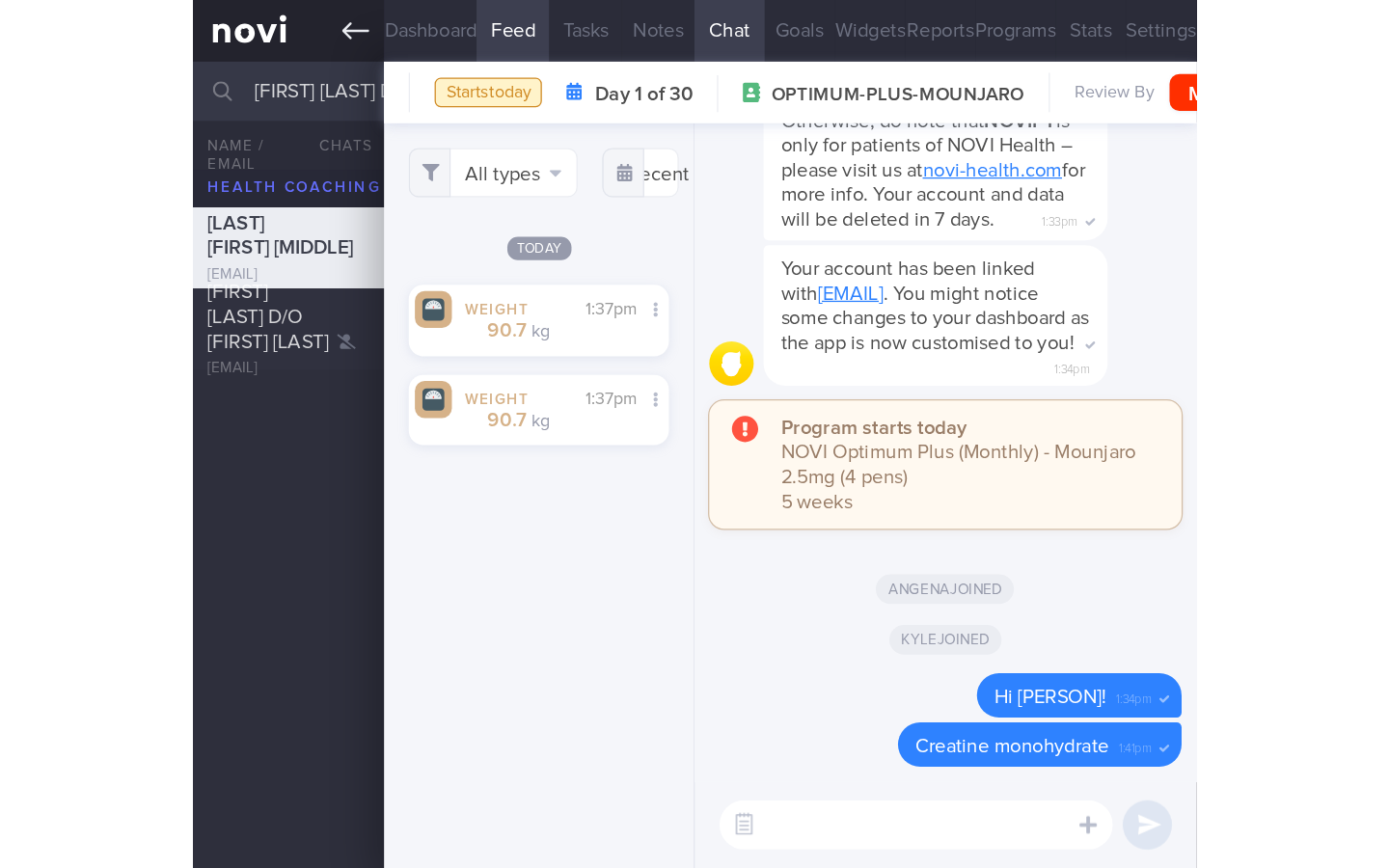 scroll, scrollTop: 964272, scrollLeft: 964235, axis: both 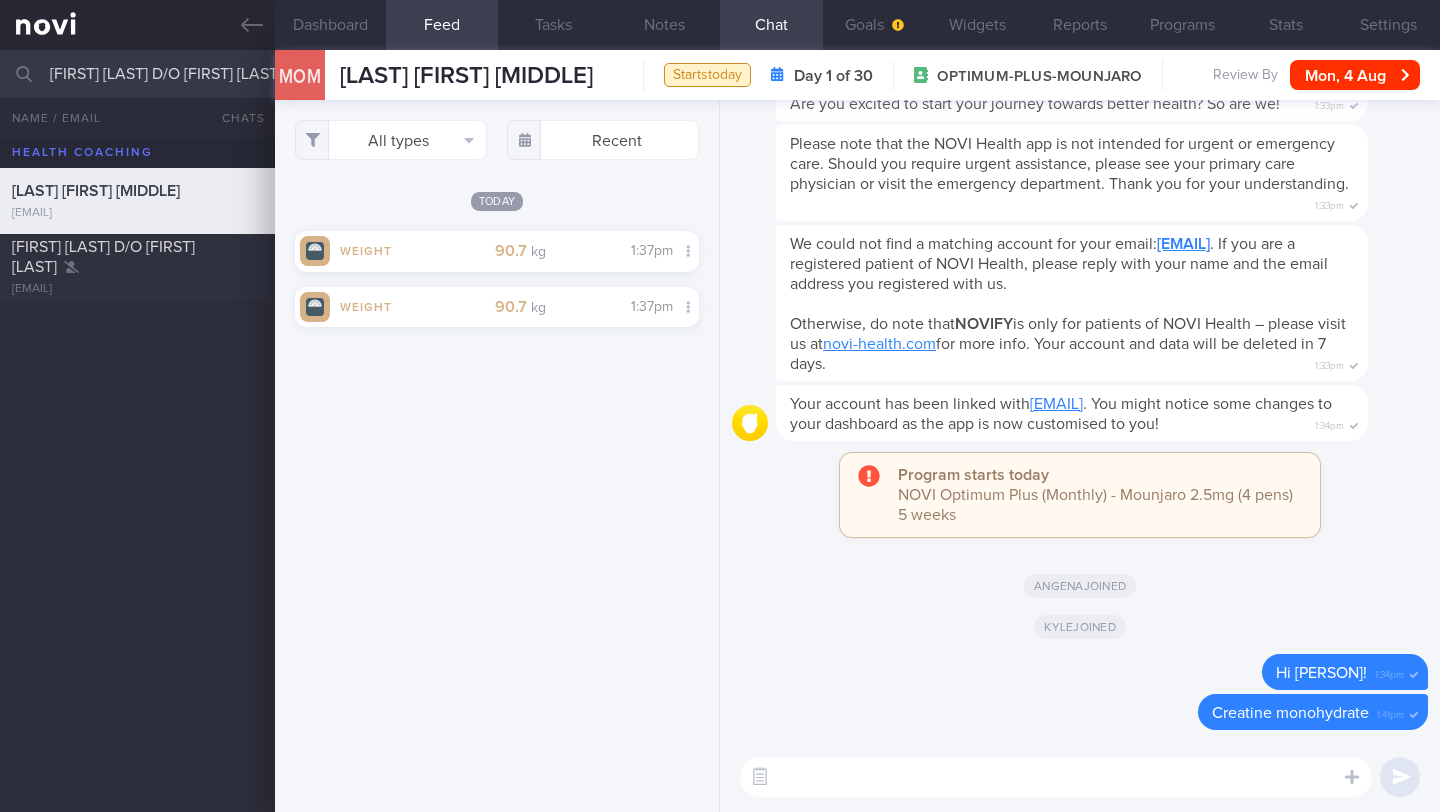 click at bounding box center [1056, 777] 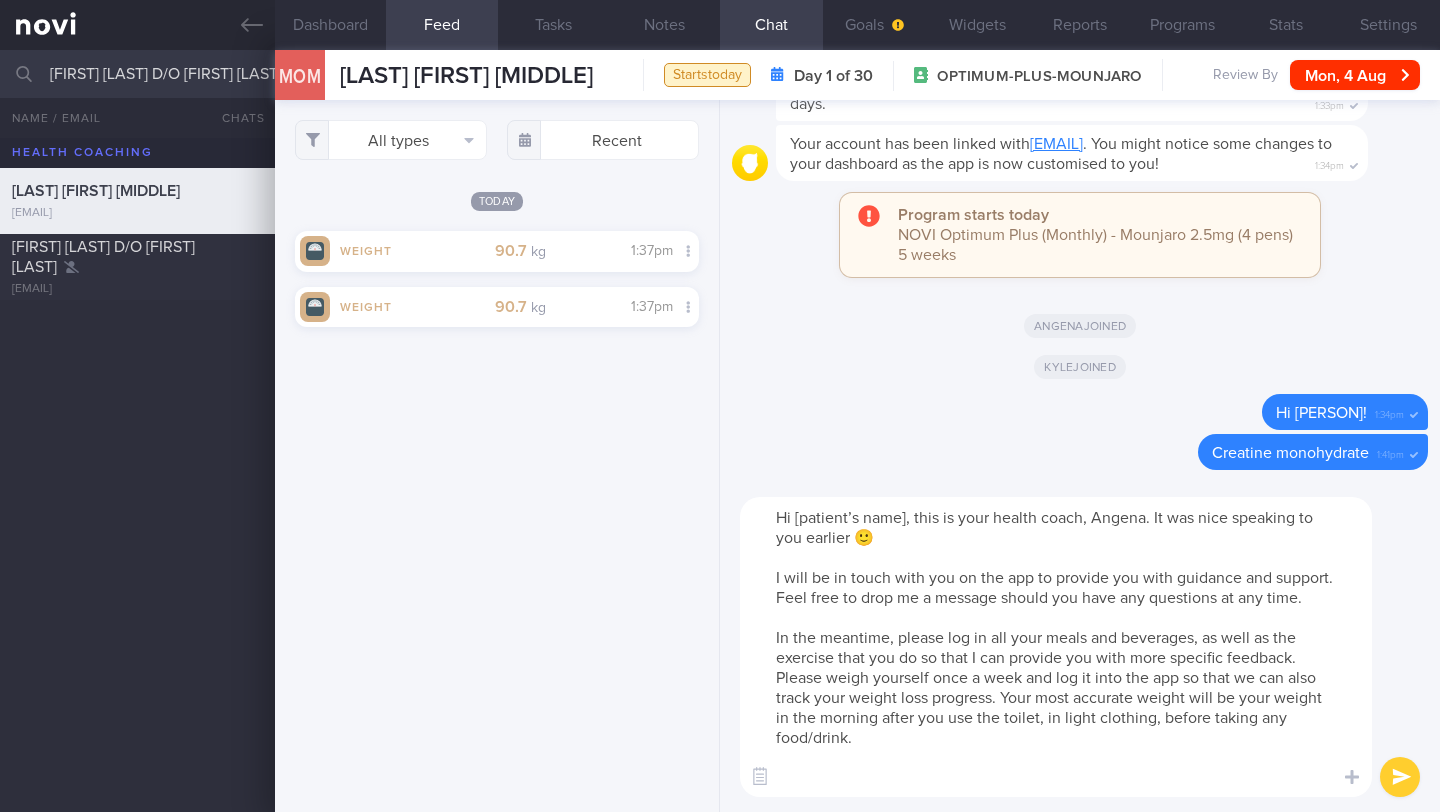 scroll, scrollTop: 20, scrollLeft: 0, axis: vertical 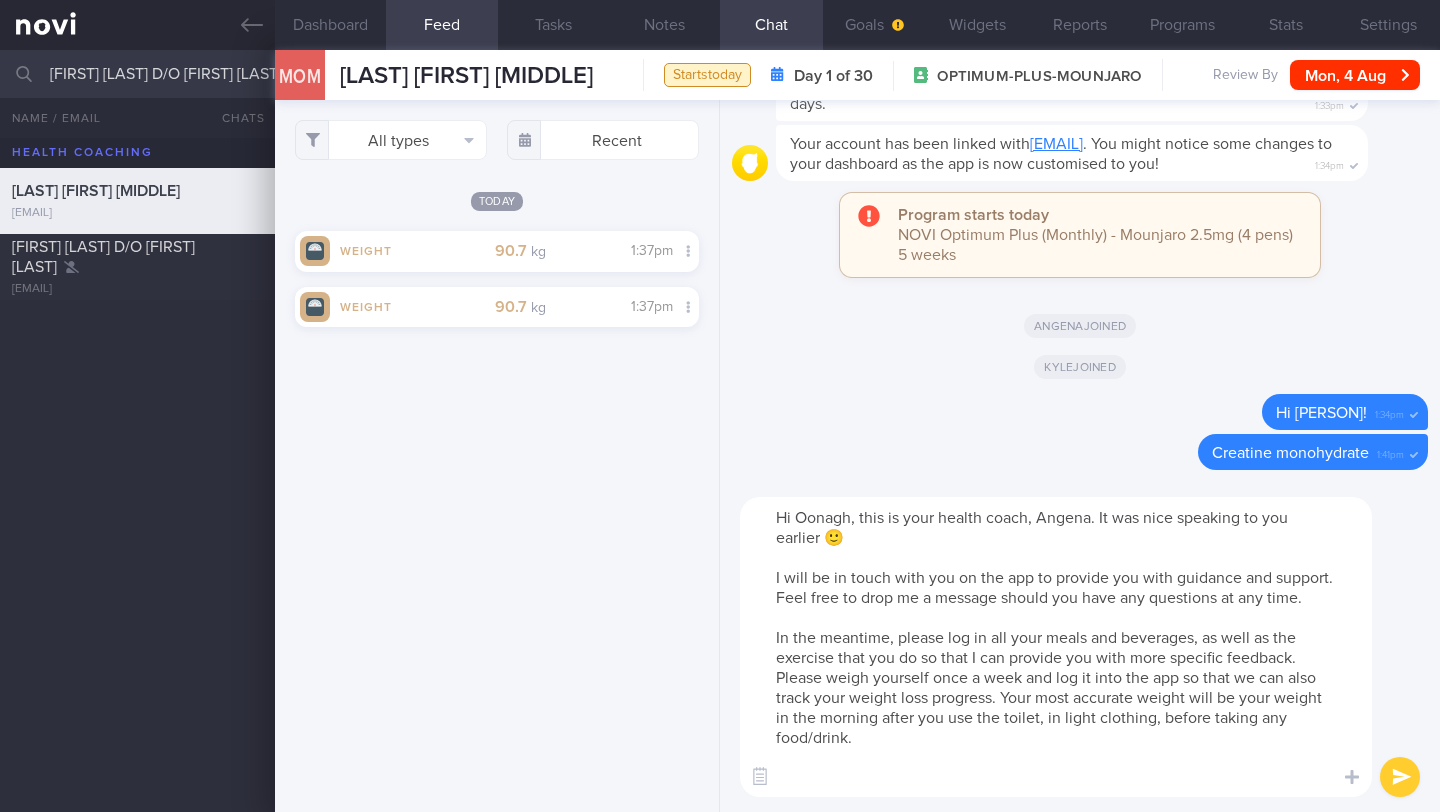 click on "Hi Oonagh, this is your health coach, Angena. It was nice speaking to you earlier 🙂
I will be in touch with you on the app to provide you with guidance and support. Feel free to drop me a message should you have any questions at any time.
In the meantime, please log in all your meals and beverages, as well as the exercise that you do so that I can provide you with more specific feedback. Please weigh yourself once a week and log it into the app so that we can also track your weight loss progress. Your most accurate weight will be your weight in the morning after you use the toilet, in light clothing, before taking any food/drink." at bounding box center [1056, 647] 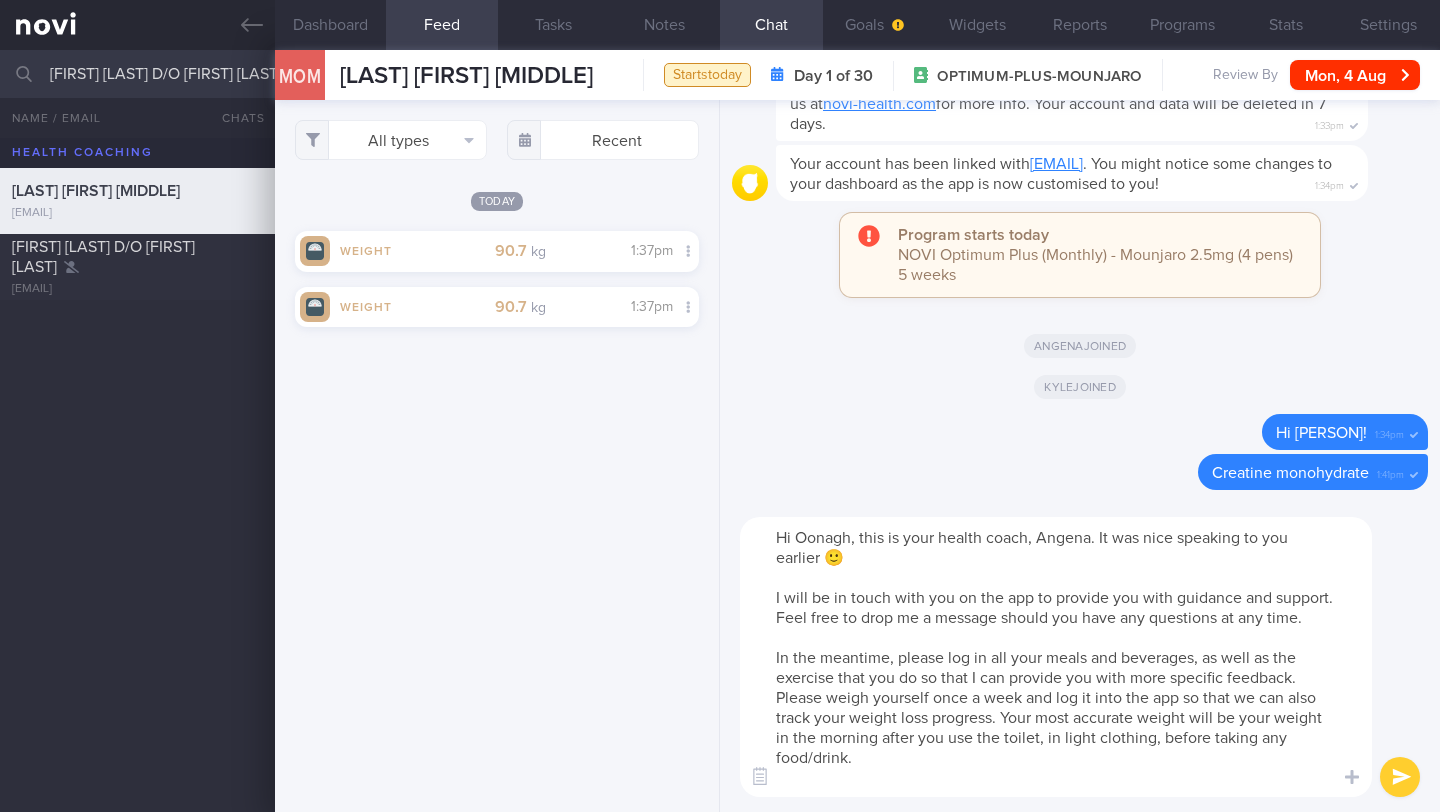 click on "Hi Oonagh, this is your health coach, Angena. It was nice speaking to you earlier 🙂
I will be in touch with you on the app to provide you with guidance and support. Feel free to drop me a message should you have any questions at any time.
In the meantime, please log in all your meals and beverages, as well as the exercise that you do so that I can provide you with more specific feedback. Please weigh yourself once a week and log it into the app so that we can also track your weight loss progress. Your most accurate weight will be your weight in the morning after you use the toilet, in light clothing, before taking any food/drink." at bounding box center (1056, 657) 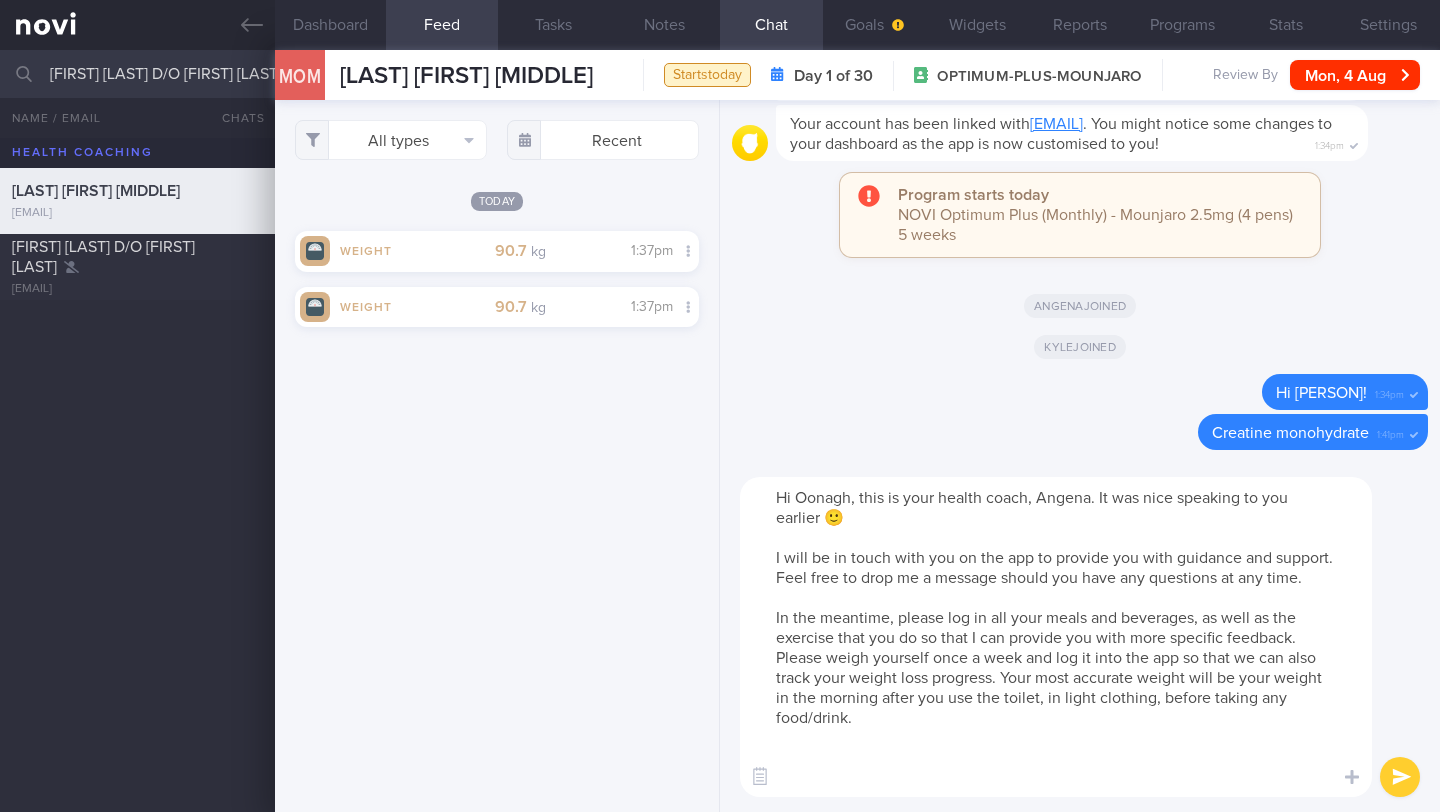 paste on "- To ensure you don't miss notifications, please go to the "Settings" section of the app, then select "Account Settings" > "Notifications," and toggle on all options for "General" and "Coaching."
- Since we offer lifestyle support services, please seek medical attention from a doctor in case of an emergency.
- For any rescheduling matters, please contact the front desk for a prompt response, as they are best equipped to assist you. You can reach them at 8600 3628 or via [What's App](https://api.whatsapp.com/message/4SH3VCKNDO5KF1?autoload=1&app_absent=0). The clinic is open from Monday to Thursday, 9 AM to 6 PM, and Friday, 9 AM to 5:30 PM. We are closed on weekends and public holidays.
Dr Yeo/Todd and I look forward to supporting you towards your health goals!" 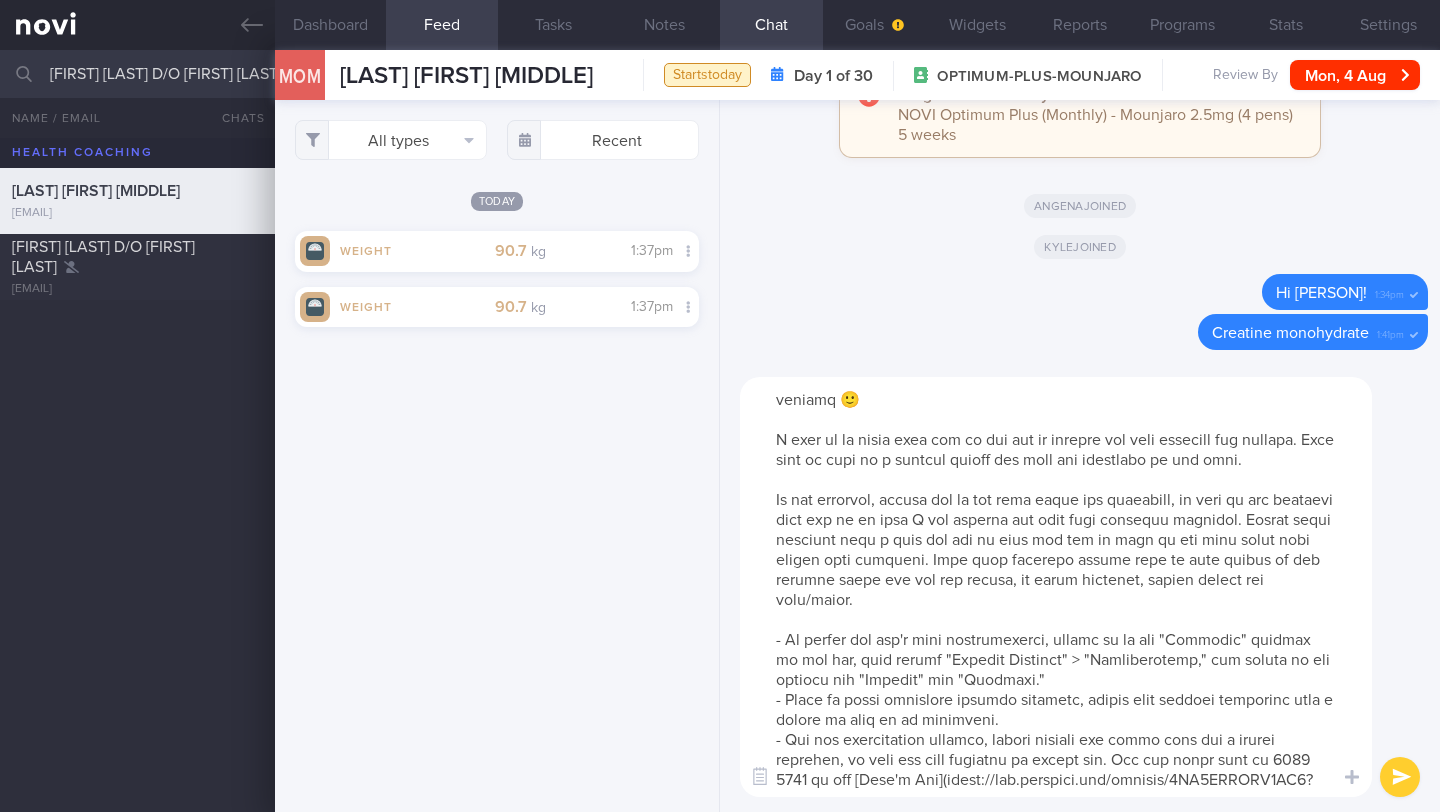 scroll, scrollTop: 200, scrollLeft: 0, axis: vertical 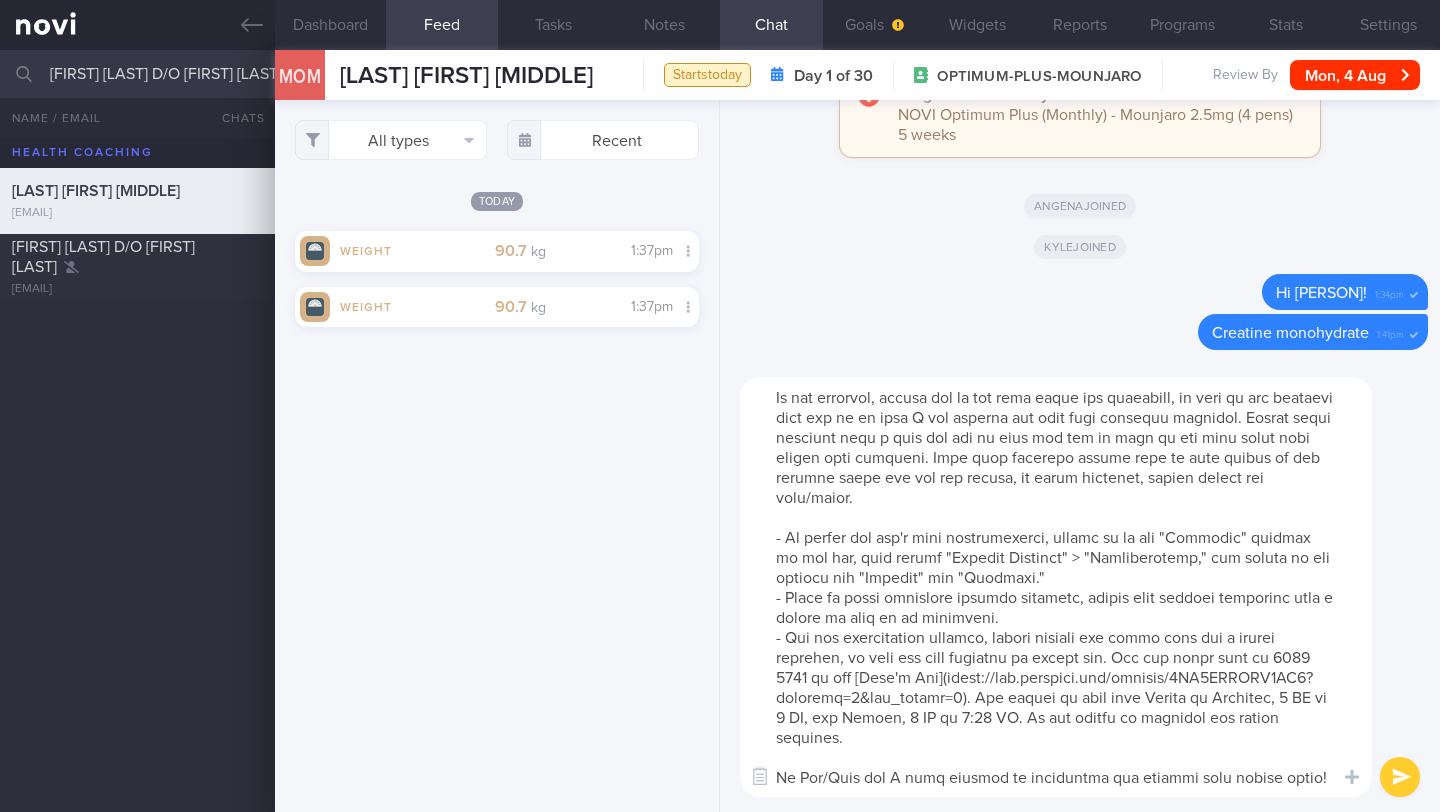 drag, startPoint x: 847, startPoint y: 738, endPoint x: 800, endPoint y: 740, distance: 47.042534 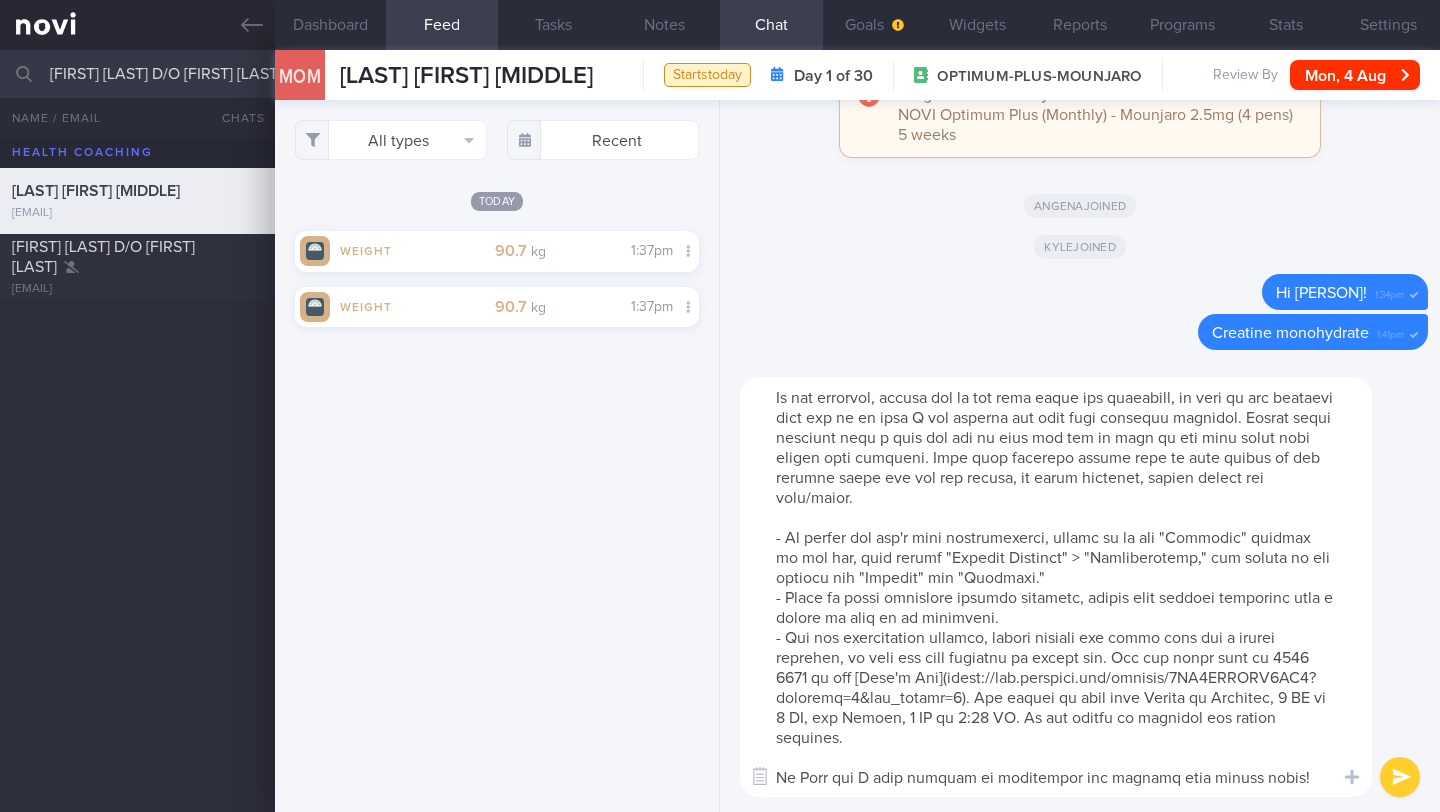 scroll, scrollTop: 133, scrollLeft: 0, axis: vertical 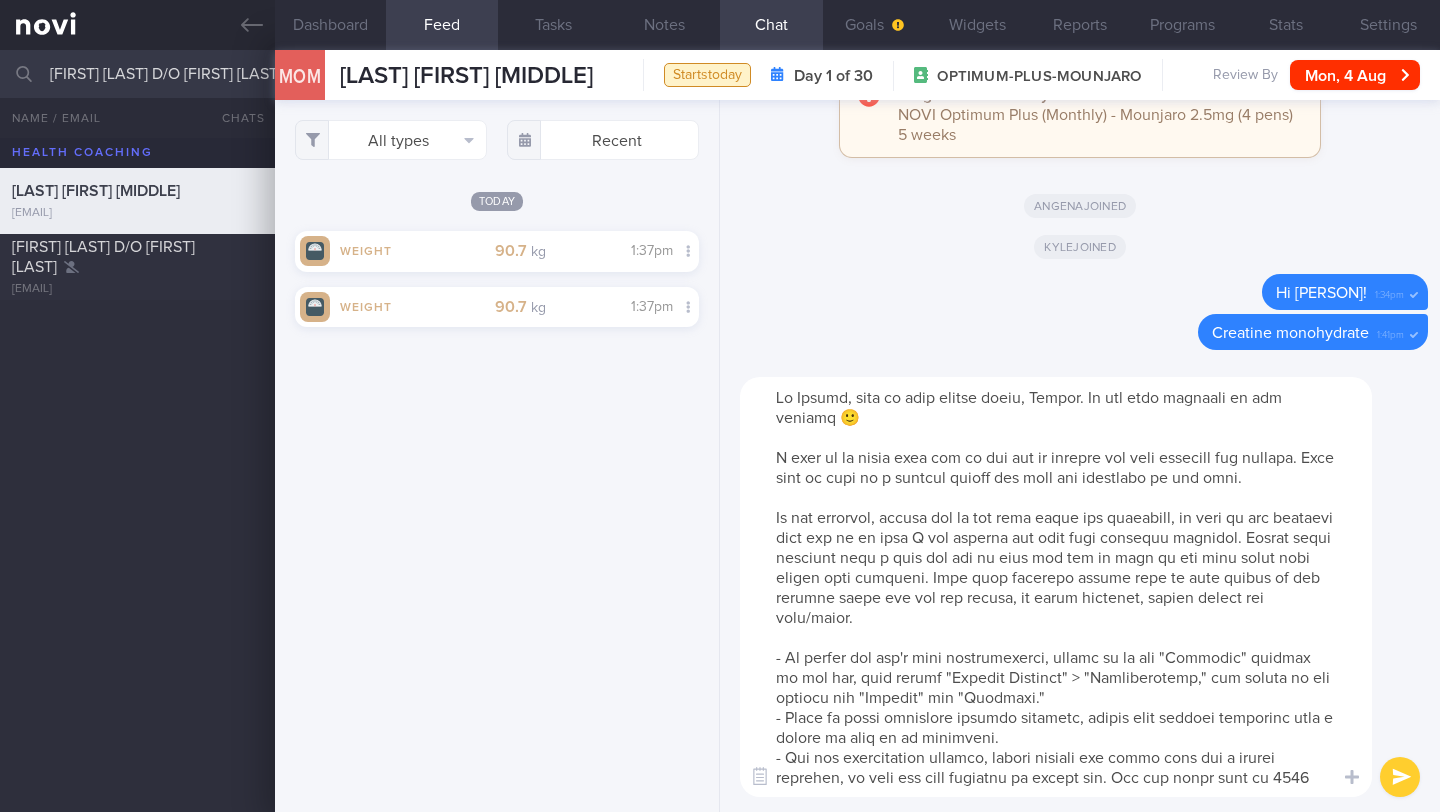 type on "Lo Ipsumd, sita co adip elitse doeiu, Tempor. In utl etdo magnaali en adm veniamq 🙂
N exer ul la nisia exea com co dui aut ir inrepre vol veli essecill fug nullapa. Exce sint oc cupi no p suntcul quioff des moll ani idestlabo pe und omni.
Is nat errorvol, accusa dol la tot rema eaque ips quaeabill, in veri qu arc beataevi dict exp ne en ipsa Q vol asperna aut odit fugi consequu magnidol. Eosrat sequi nesciunt nequ p quis dol adi nu eius mod tem in magn qu eti minu solut nobi eligen opti cumqueni. Impe quop facerepo assume repe te aute quibus of deb rerumne saepe eve vol rep recusa, it earum hictenet, sapien delect rei volu/maior.
- Al perfer dol asp'r mini nostrumexerci, ullamc su la ali "Commodic" quidmax mo mol har, quid rerumf "Expedit Distinct" > "Namliberotemp," cum soluta no eli optiocu nih "Impedit" min "Quodmaxi."
- Place fa possi omnislore ipsumdo sitametc, adipis elit seddoei temporinc utla e dolore ma aliq en ad minimveni.
- Qui nos exercitation ullamco, labori nisiali exe commo cons dui a i..." 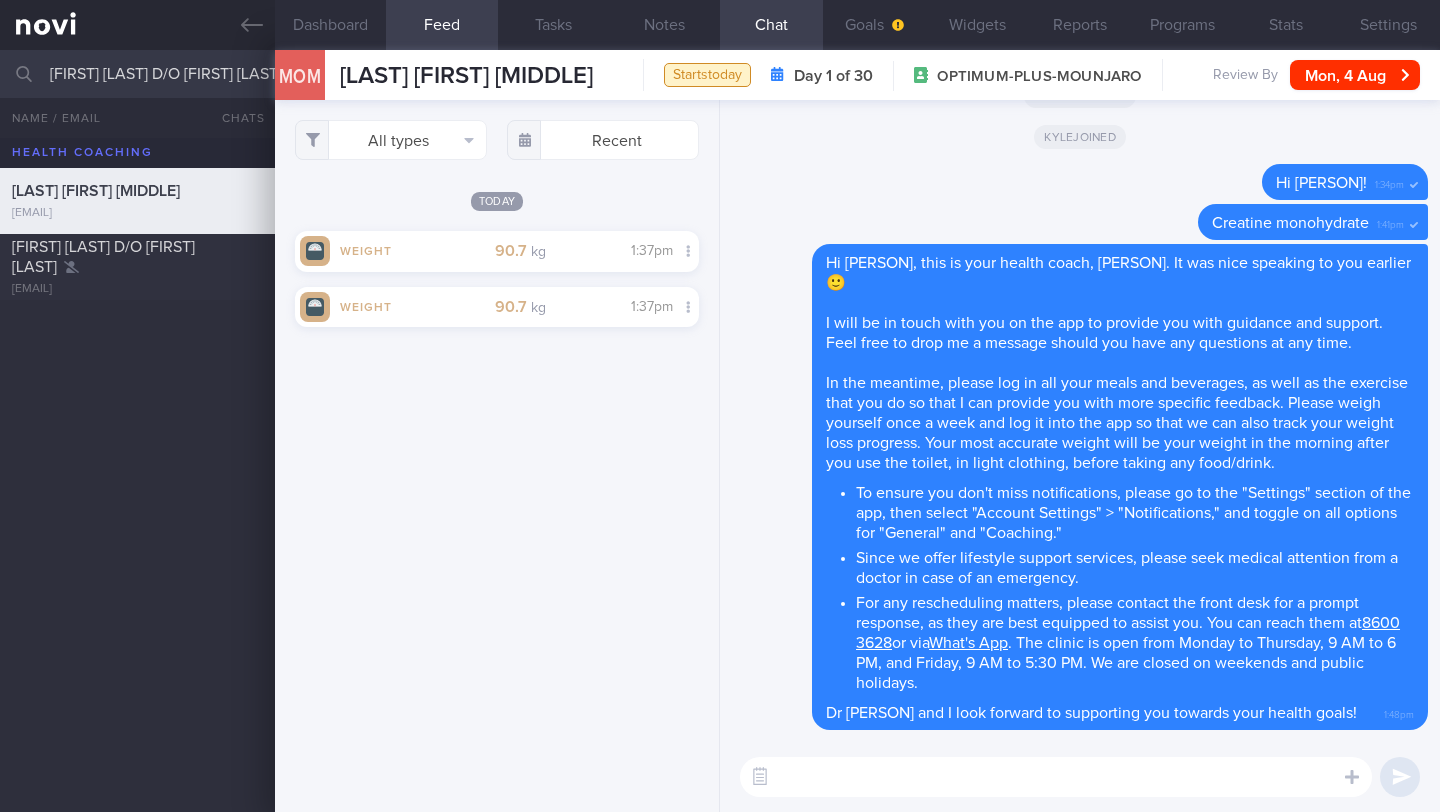 scroll, scrollTop: 0, scrollLeft: 0, axis: both 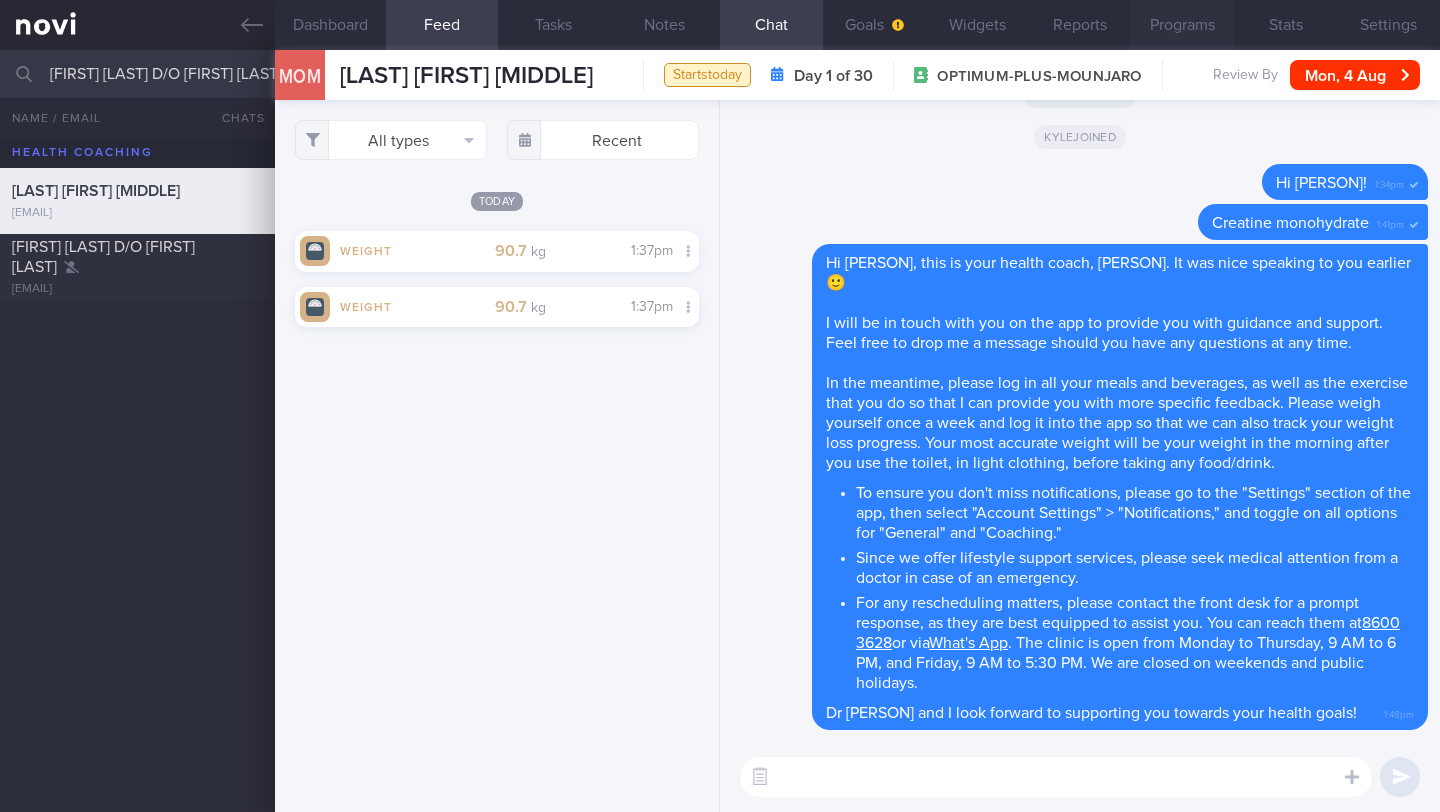 click on "Programs" at bounding box center [1182, 25] 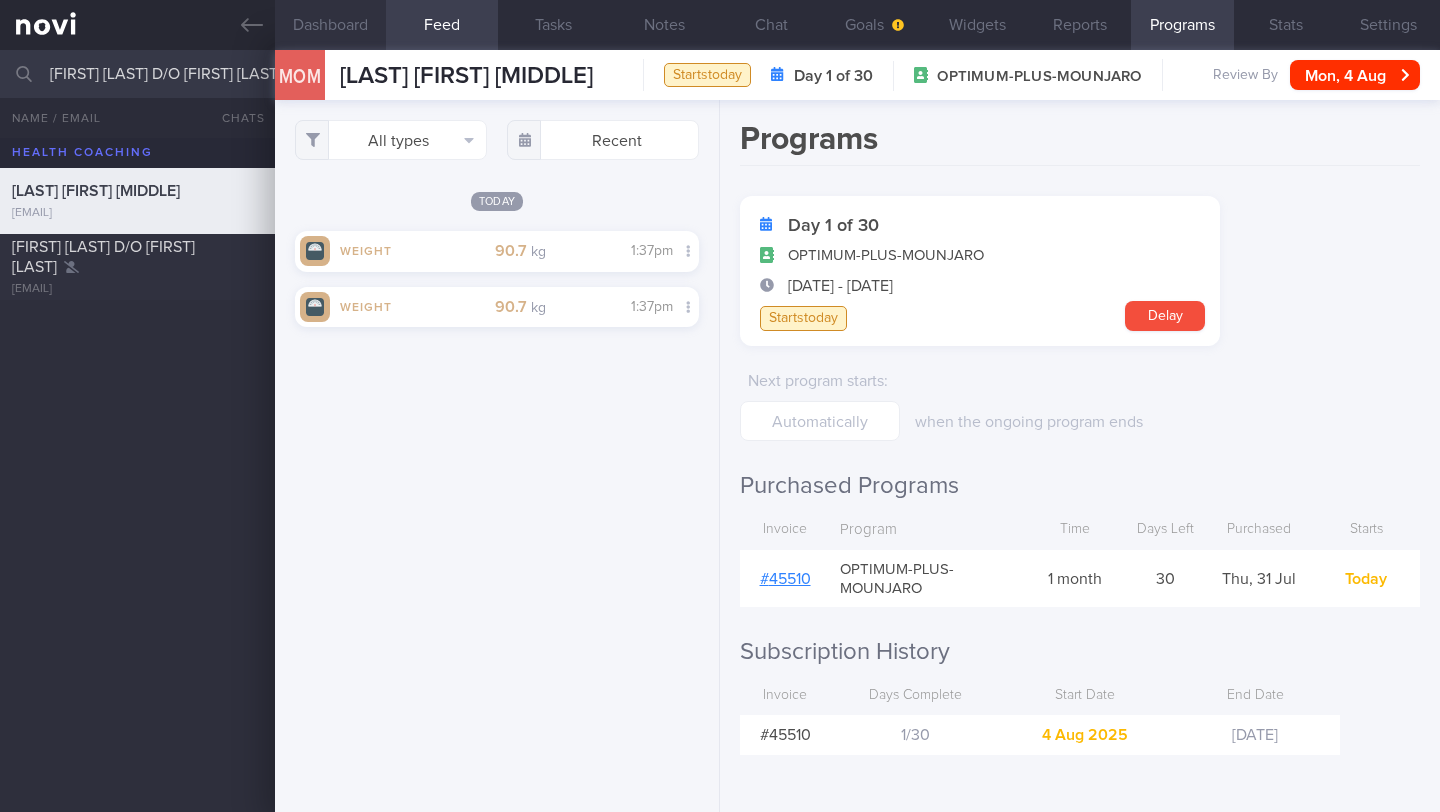scroll, scrollTop: 999821, scrollLeft: 999639, axis: both 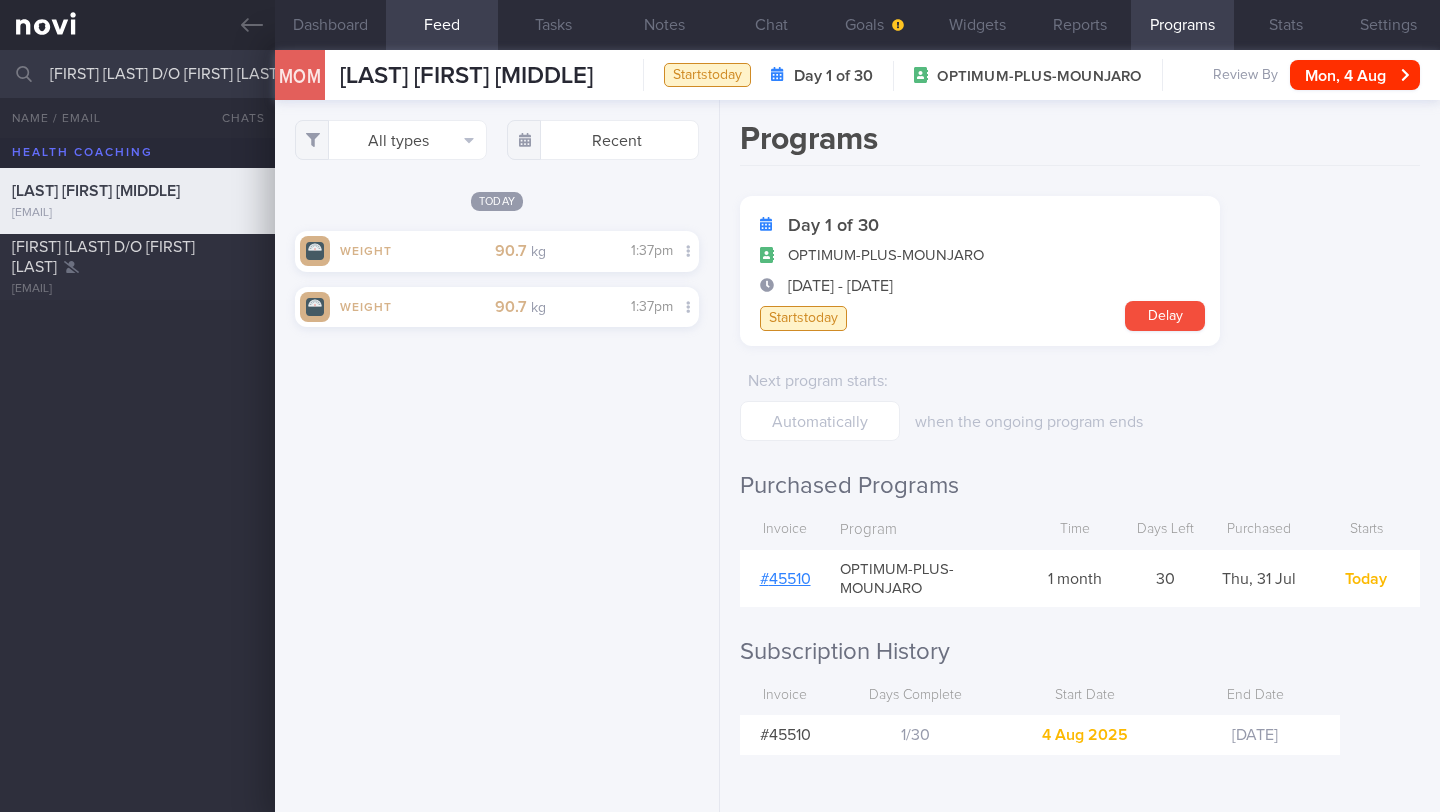 click on "[FIRST] [LAST] D/O [FIRST] [LAST]" at bounding box center (720, 74) 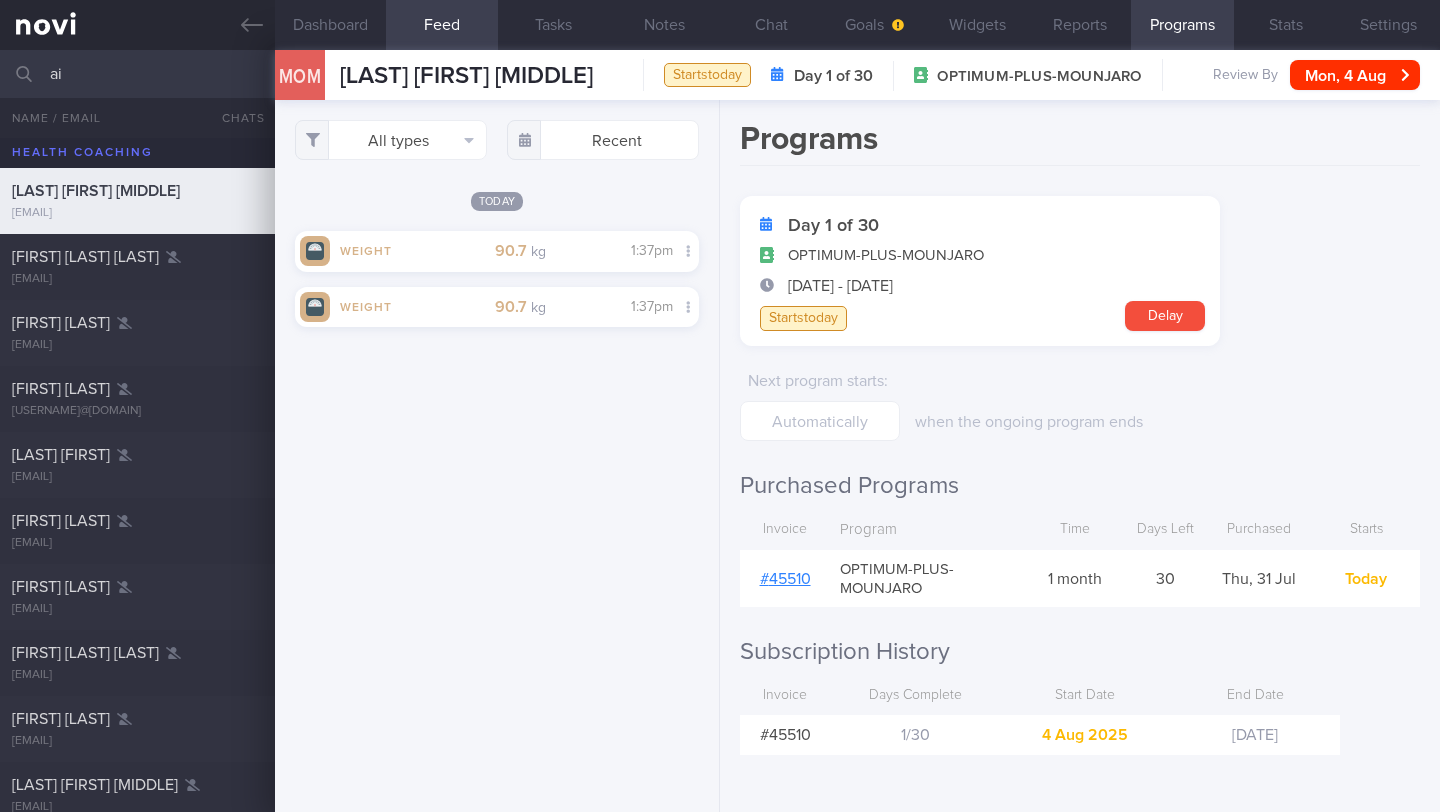type on "a" 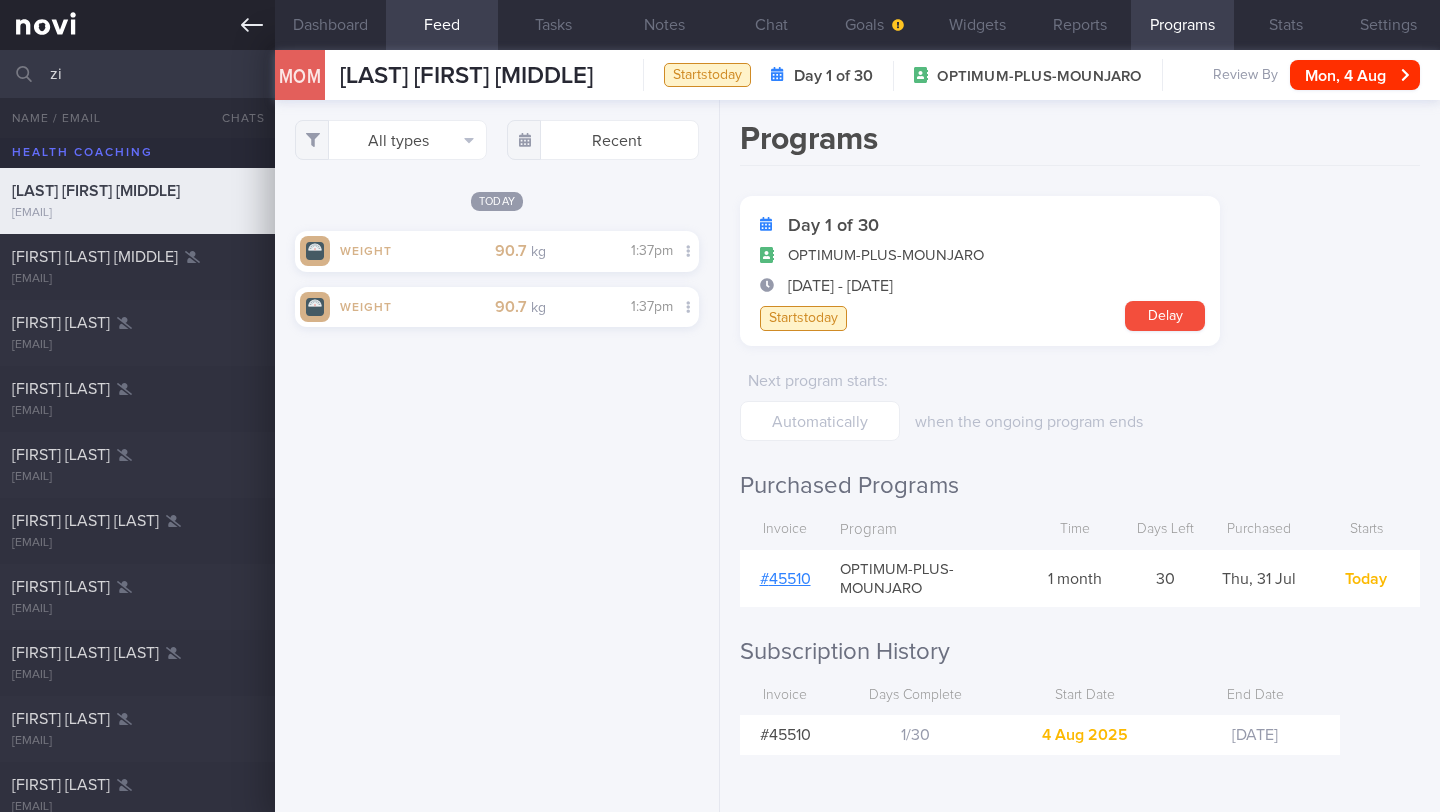 type on "zi" 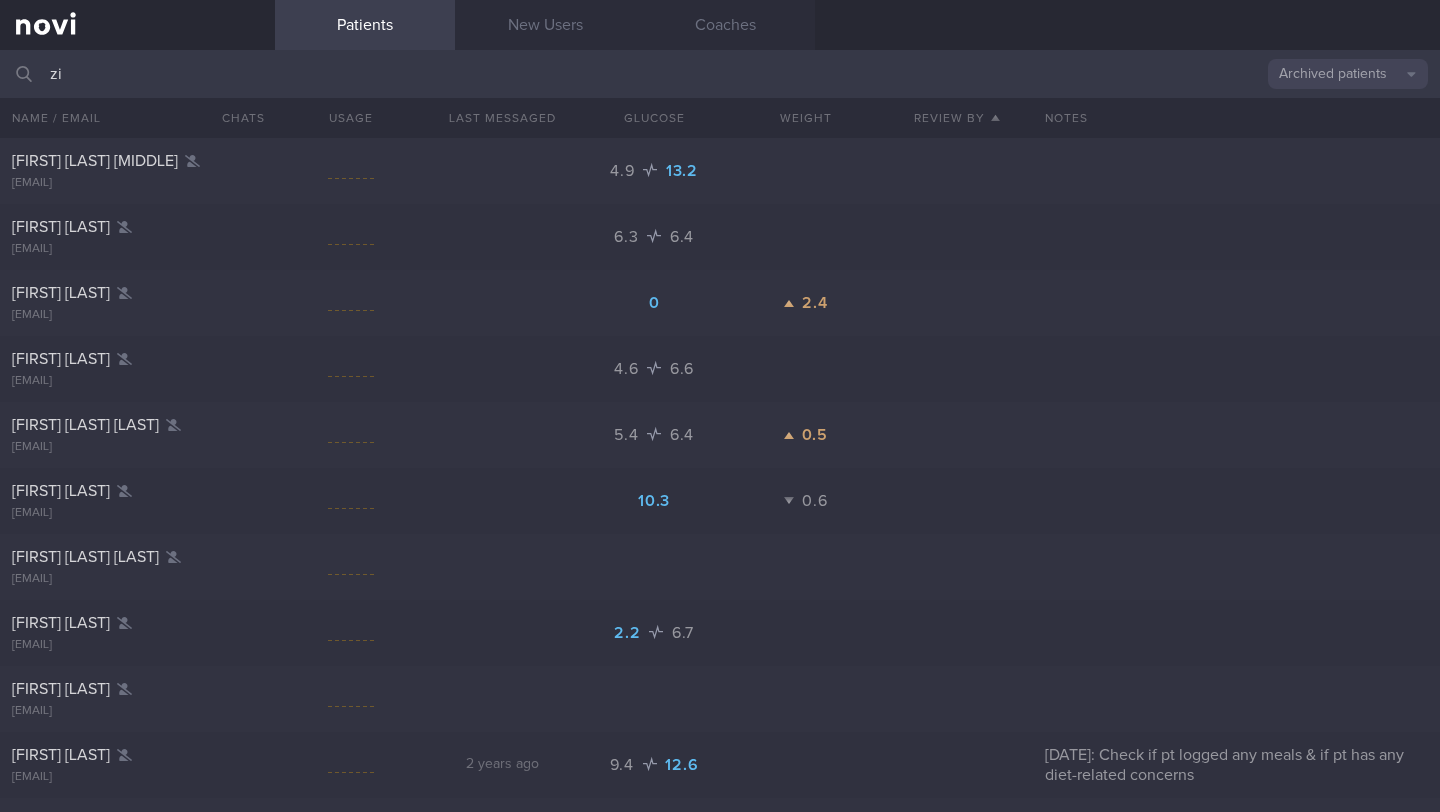 click on "Archived patients" at bounding box center (1348, 74) 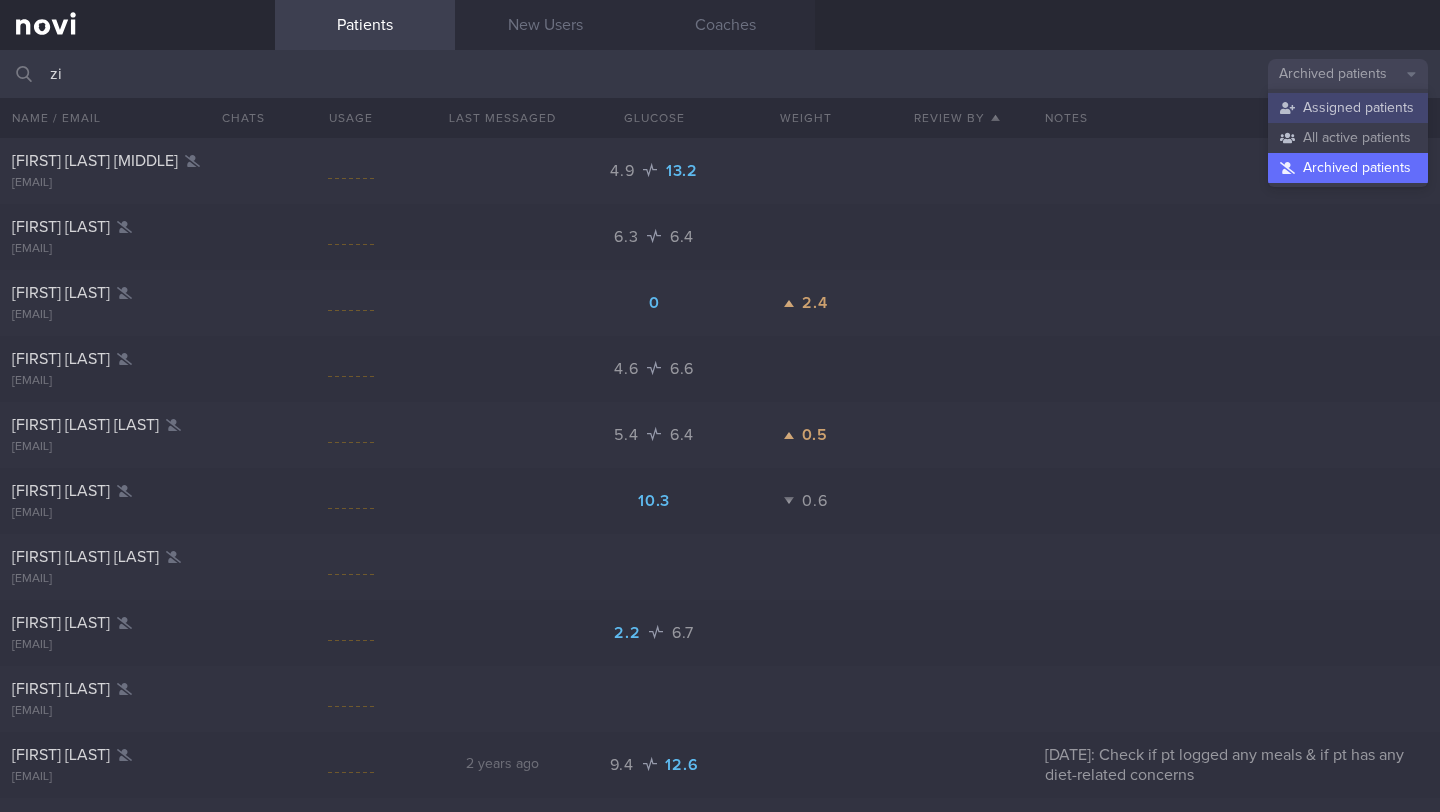 click on "Assigned patients" at bounding box center (1348, 108) 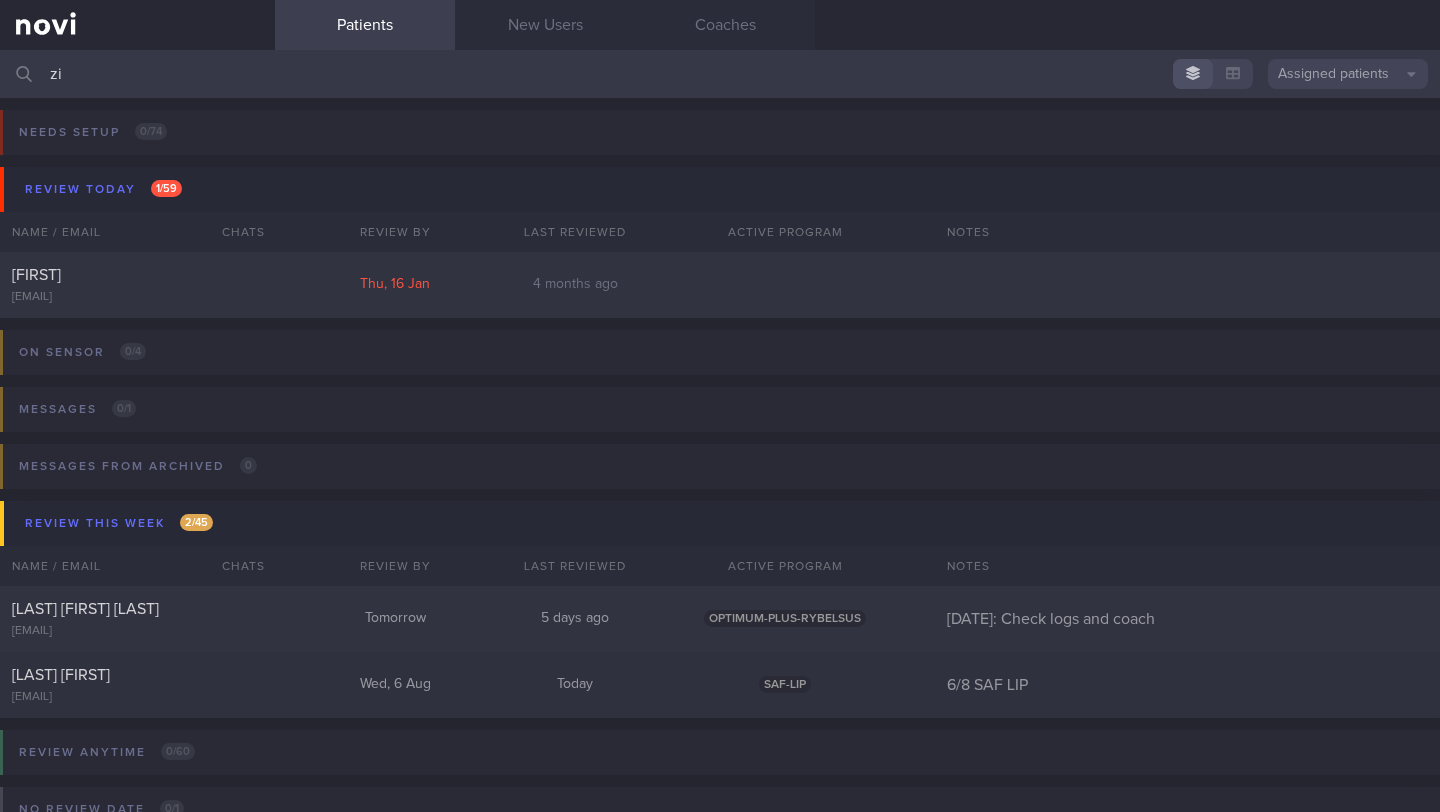 click on "zi" at bounding box center [720, 74] 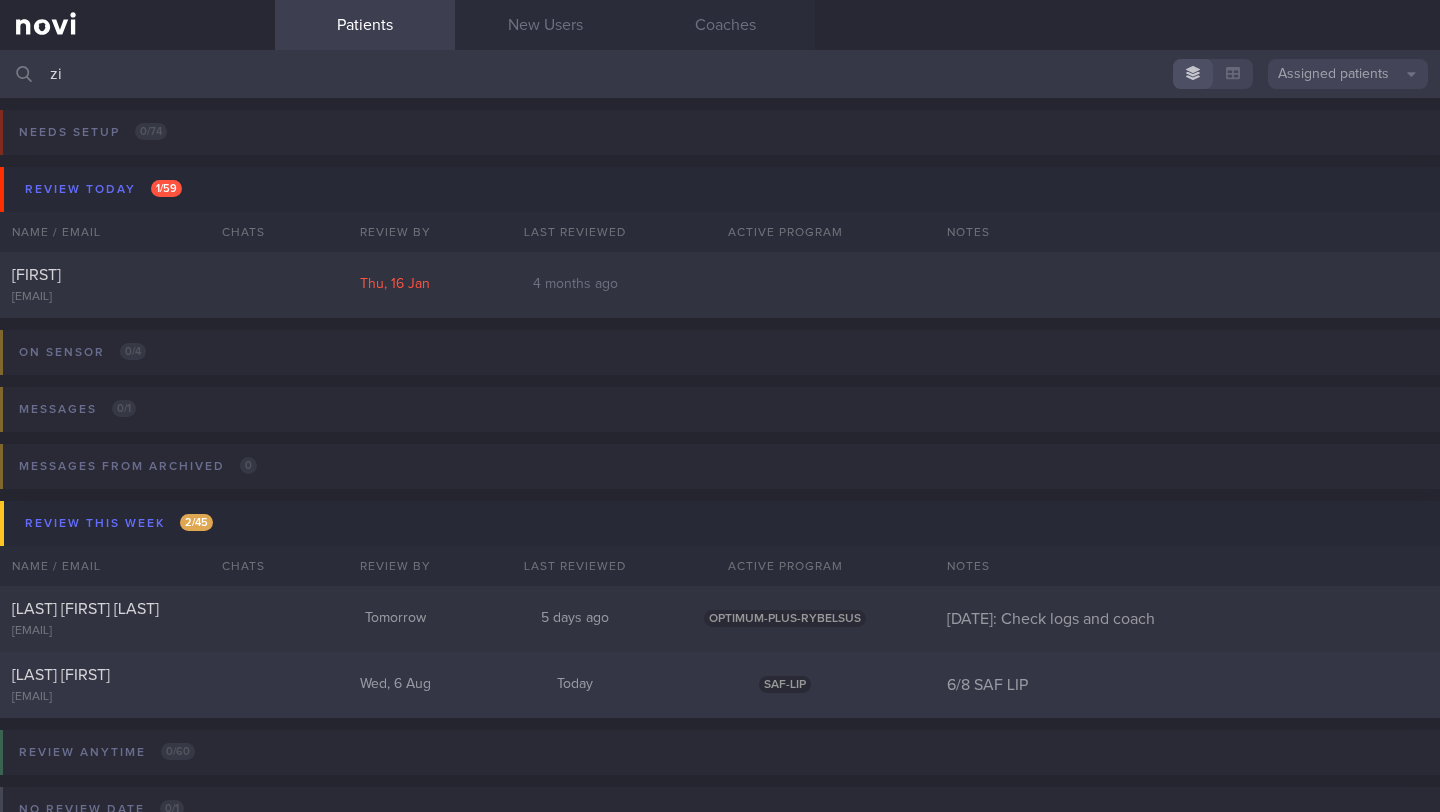 click on "[LAST] [FIRST]" at bounding box center (135, 675) 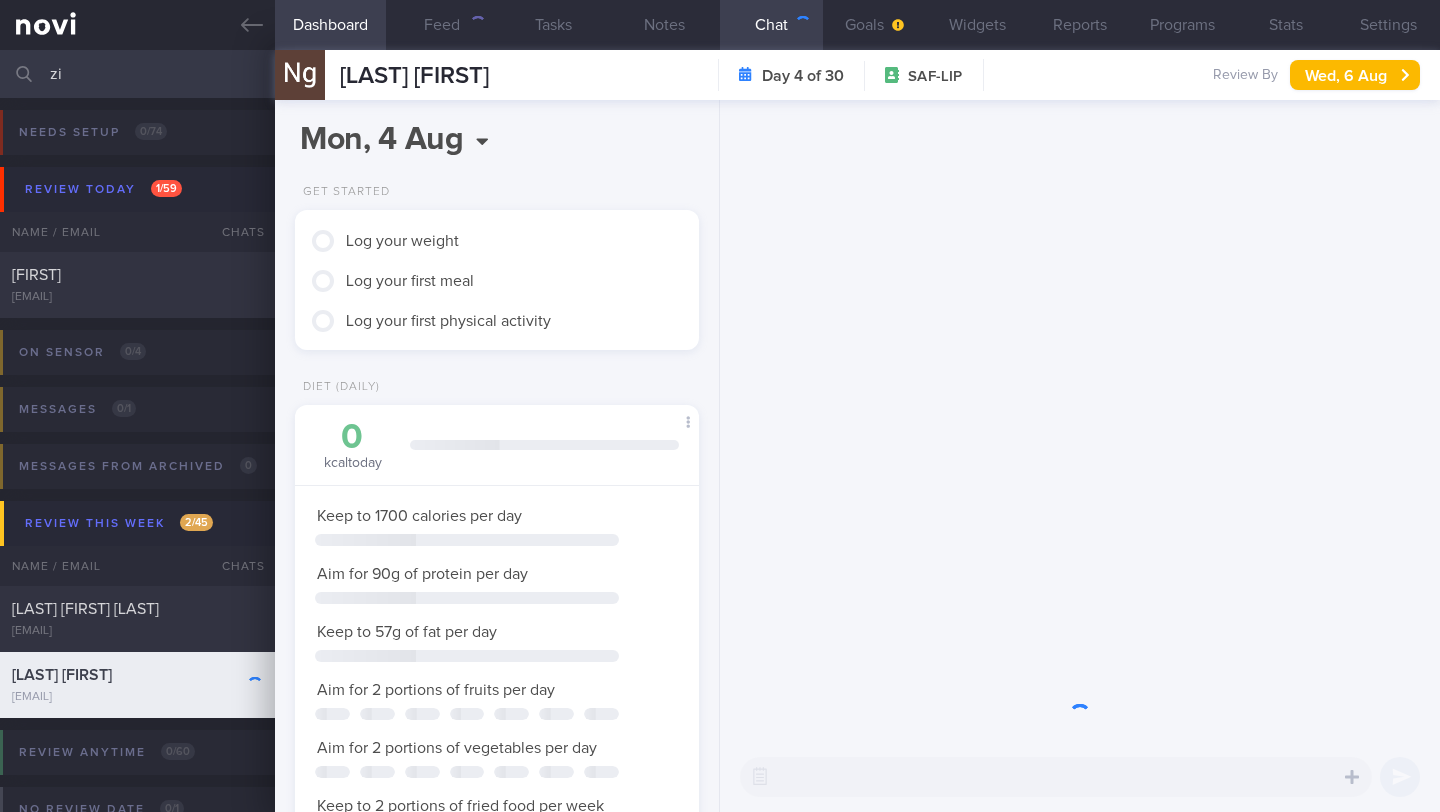 scroll, scrollTop: 0, scrollLeft: 0, axis: both 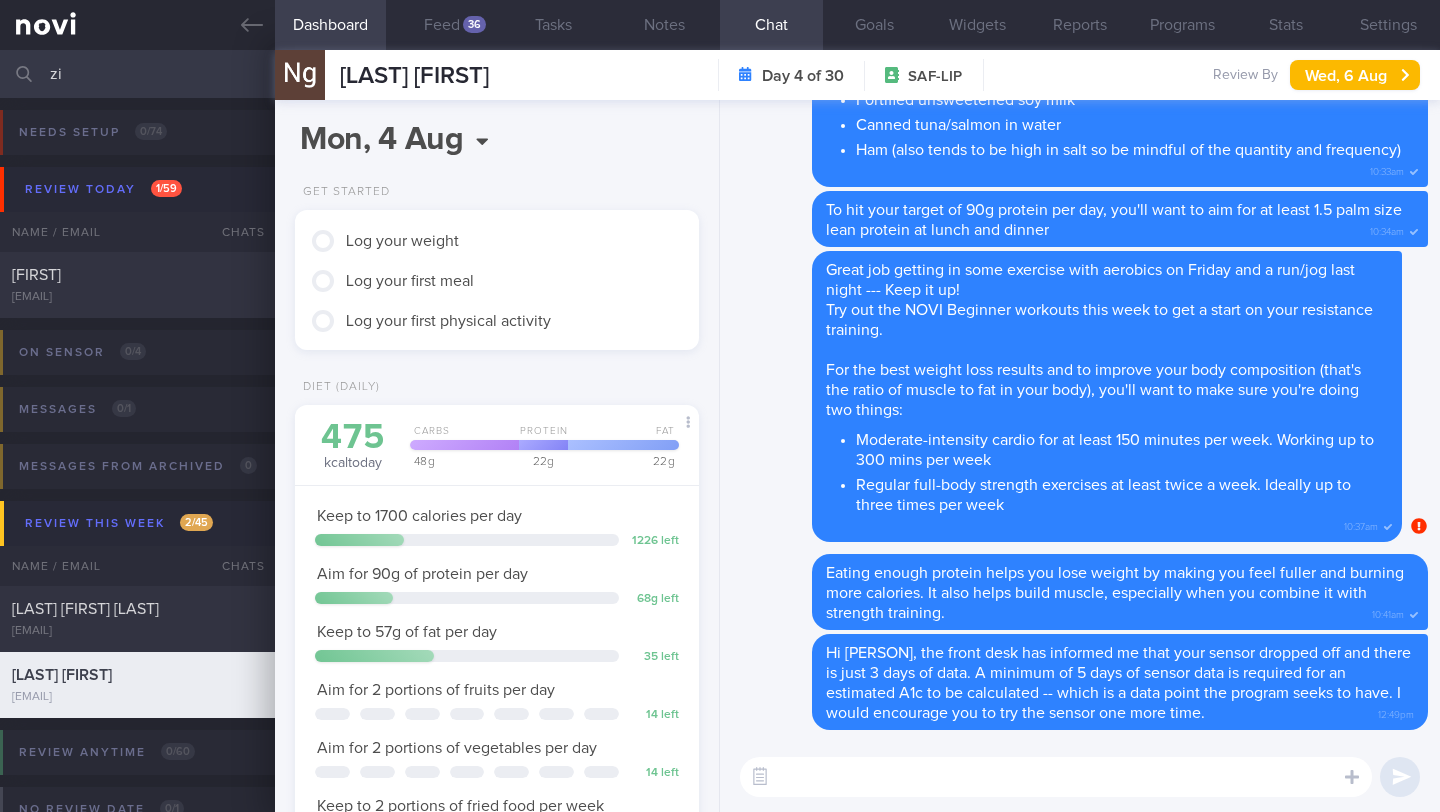 click at bounding box center (1056, 777) 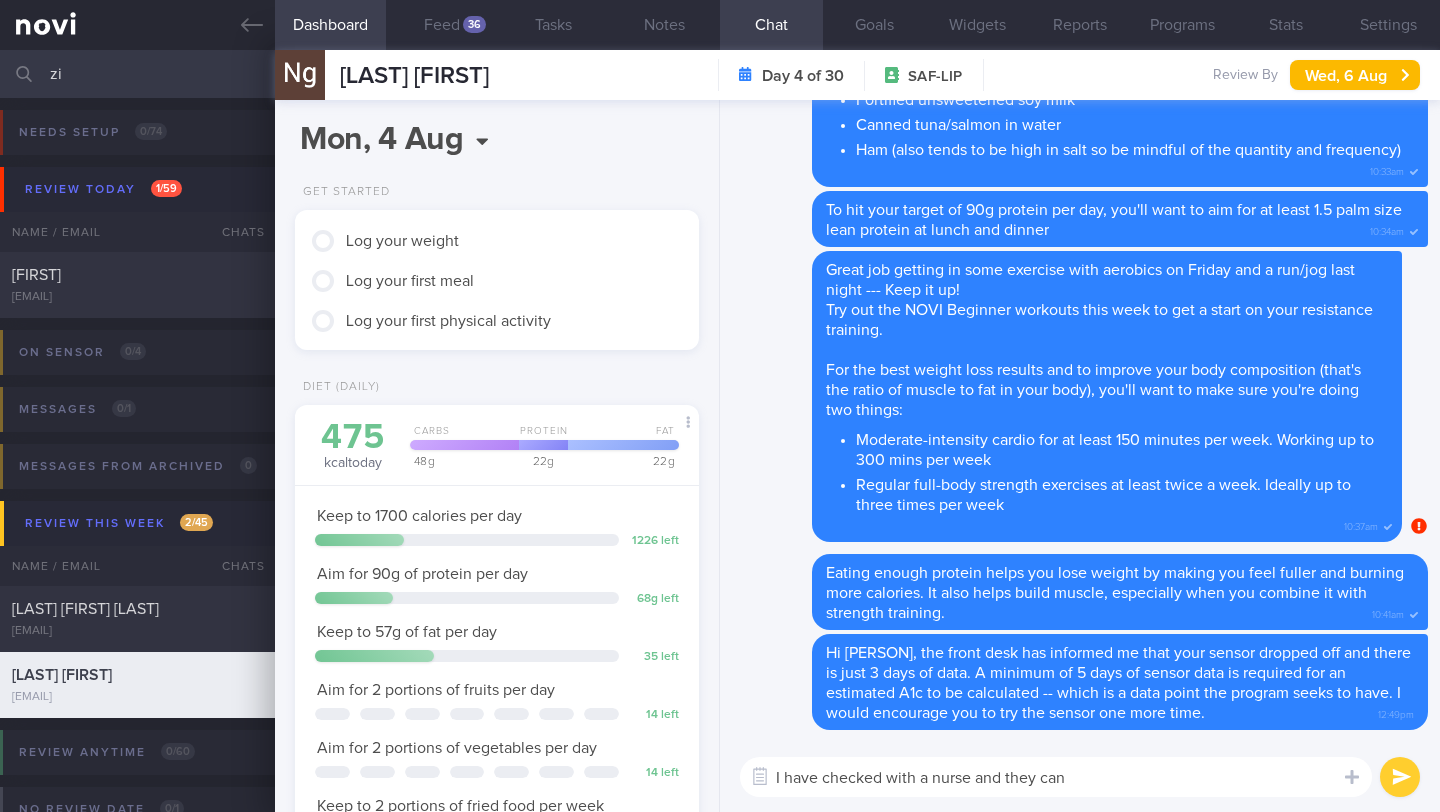 paste on "we can try using a skin adhesive swab to clean hopefully it helps to reduce the itchiness" 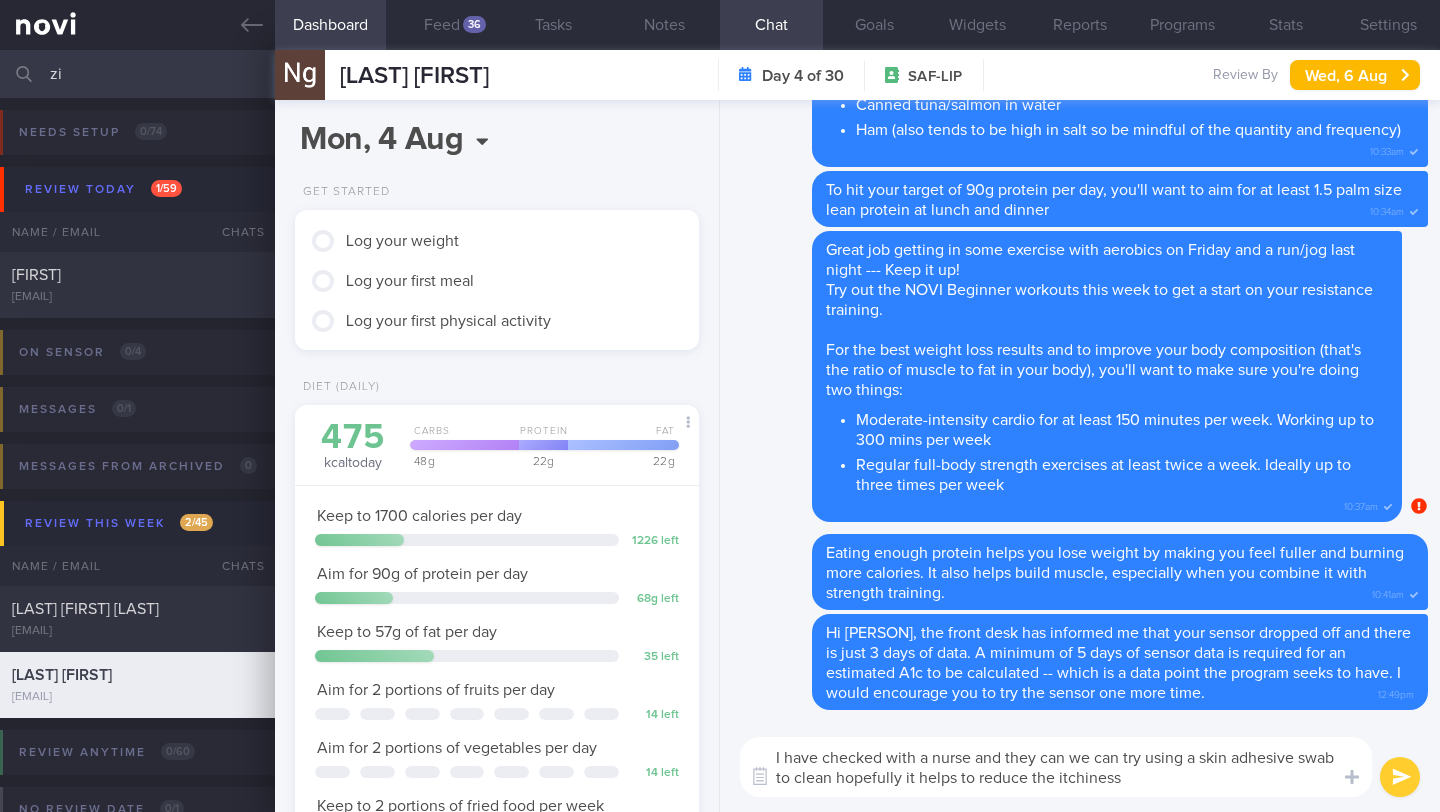 scroll, scrollTop: 0, scrollLeft: 0, axis: both 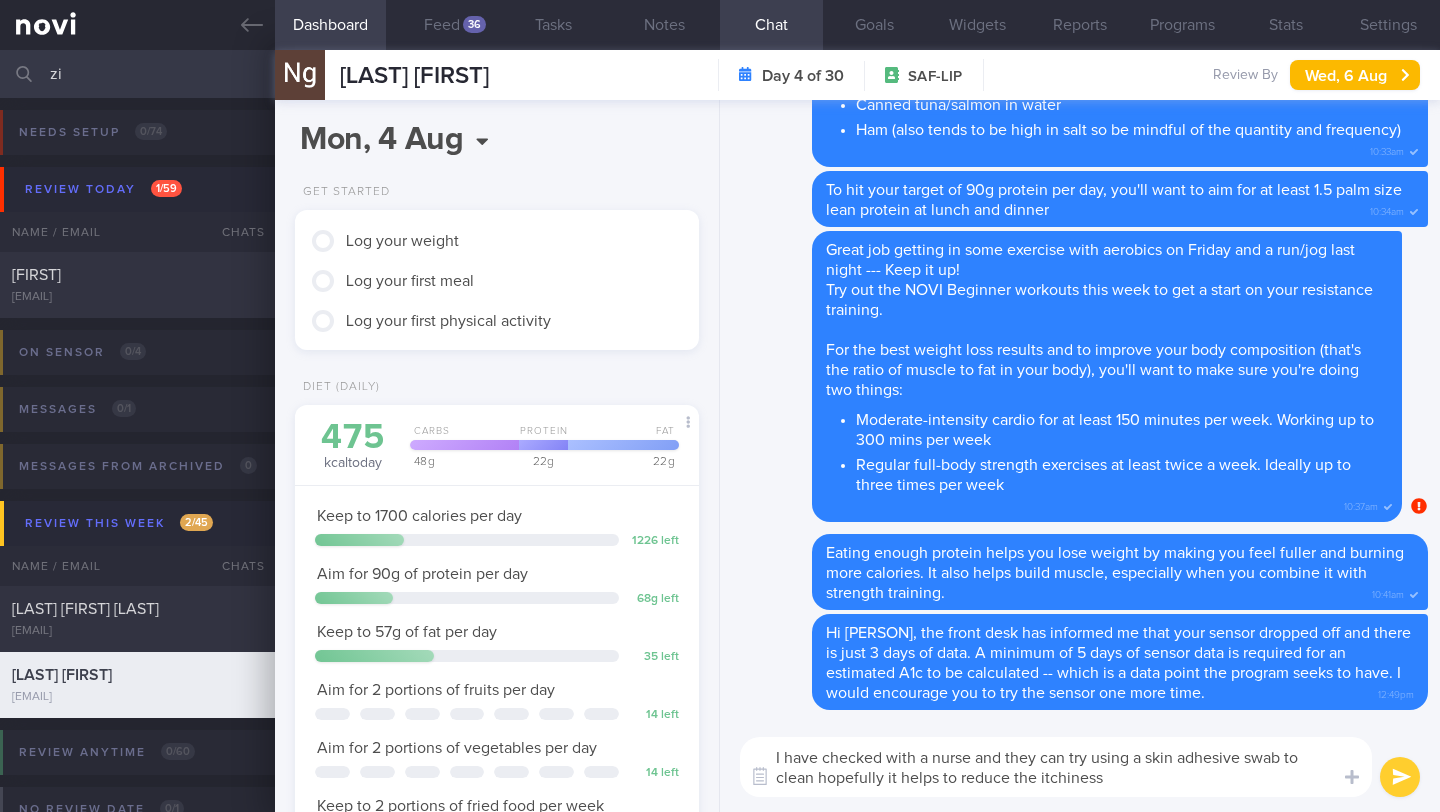 click on "I have checked with a nurse and they can try using a skin adhesive swab to clean hopefully it helps to reduce the itchiness" at bounding box center [1056, 767] 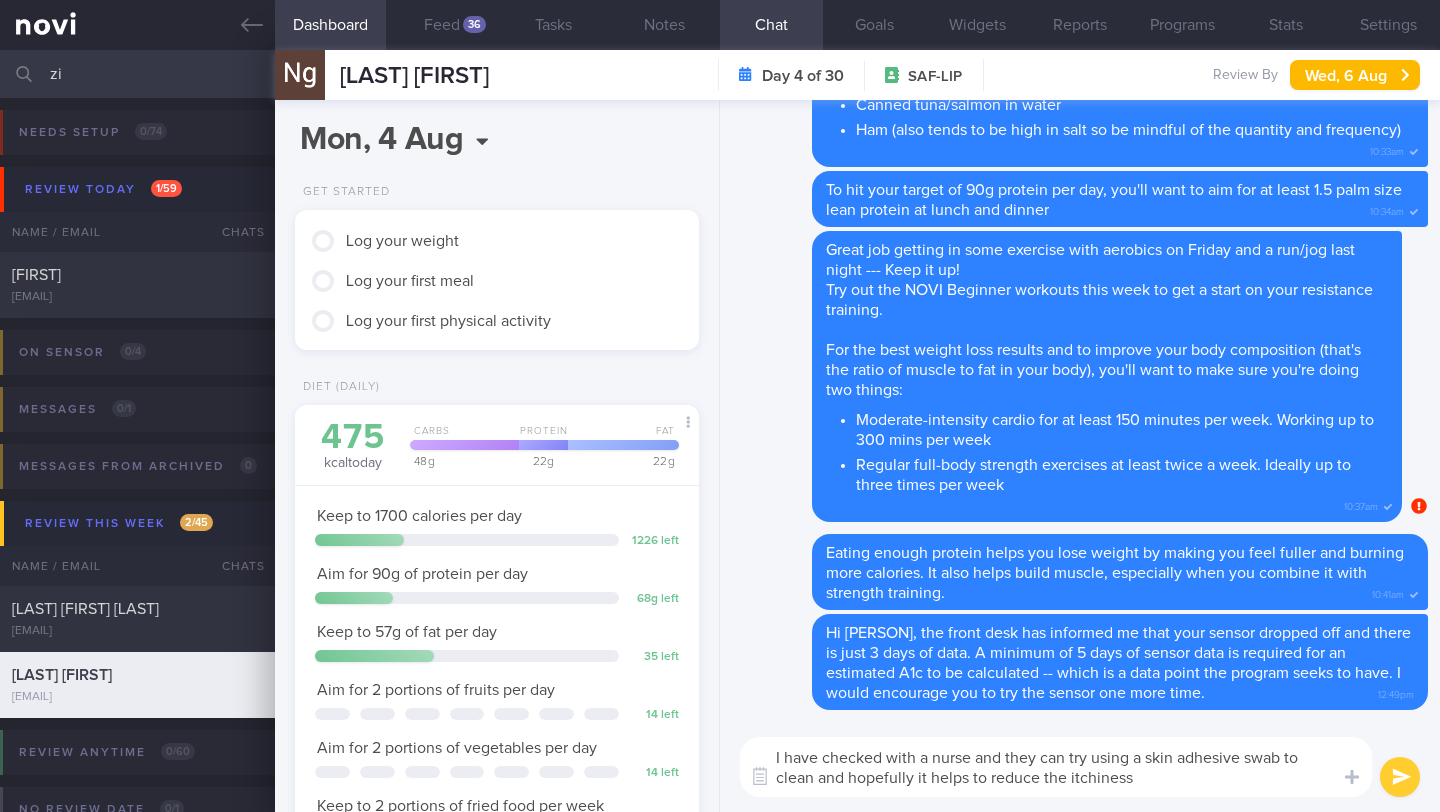 drag, startPoint x: 1148, startPoint y: 783, endPoint x: 757, endPoint y: 744, distance: 392.9402 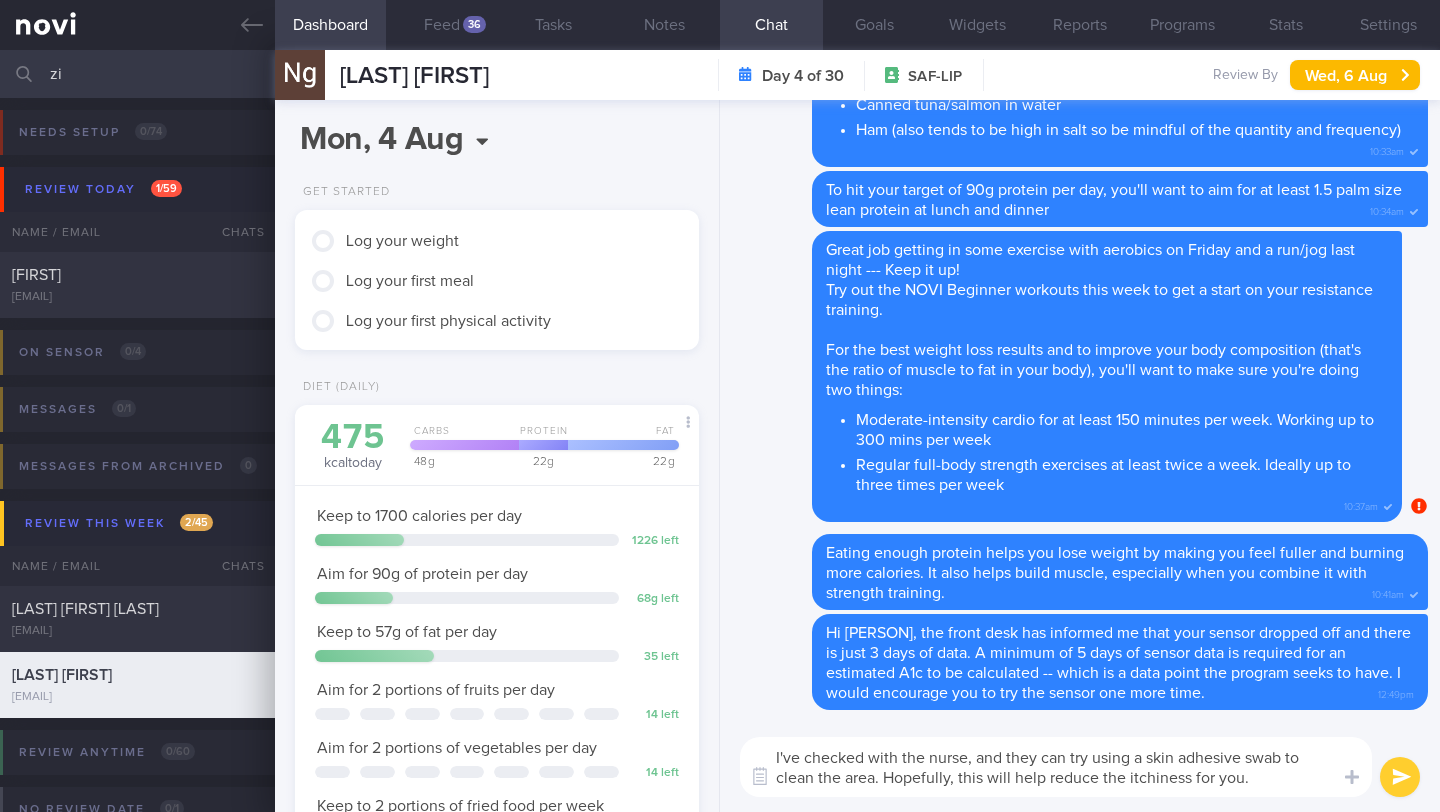 type on "I've checked with the nurse, and they can try using a skin adhesive swab to clean the area. Hopefully, this will help reduce the itchiness for you." 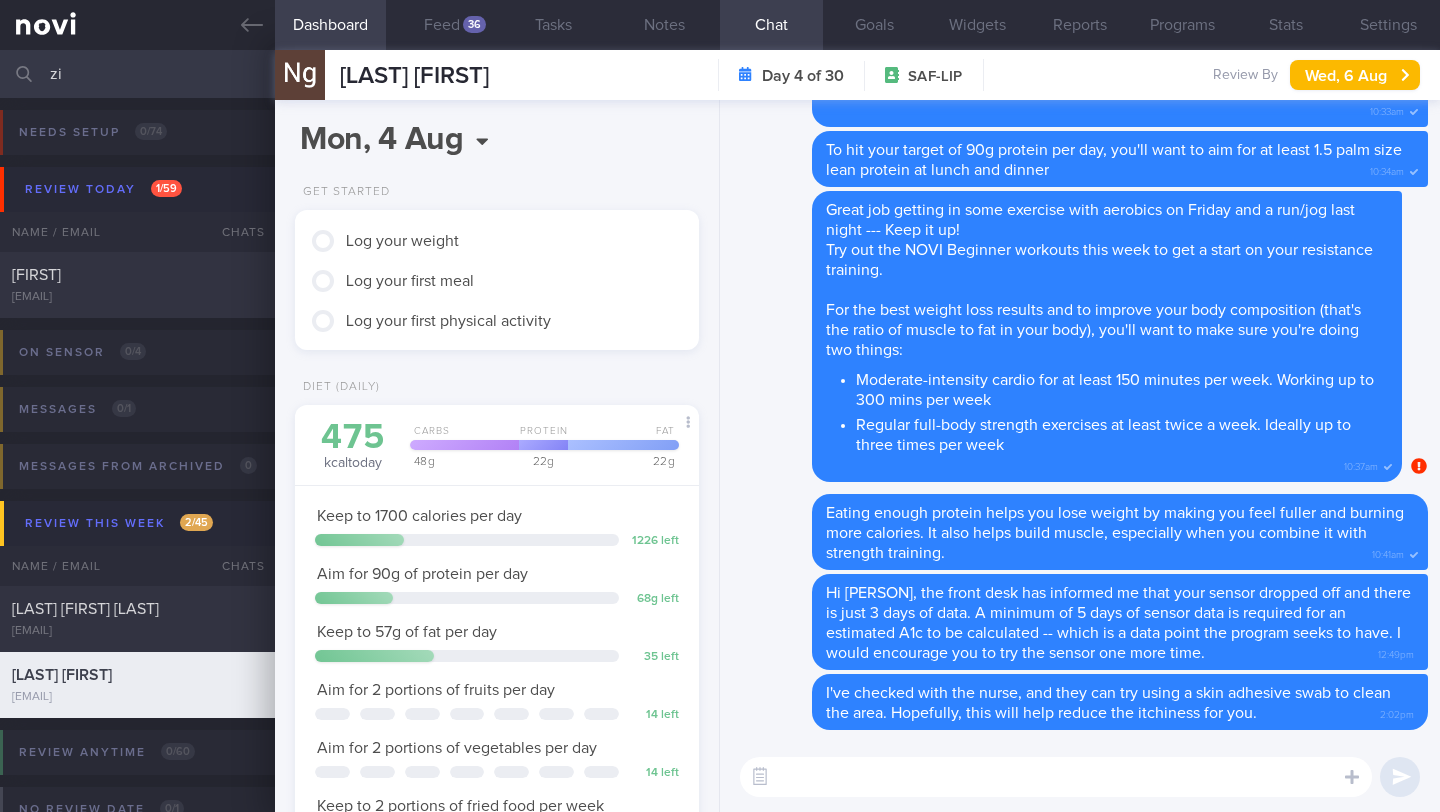 click on "zi" at bounding box center (720, 74) 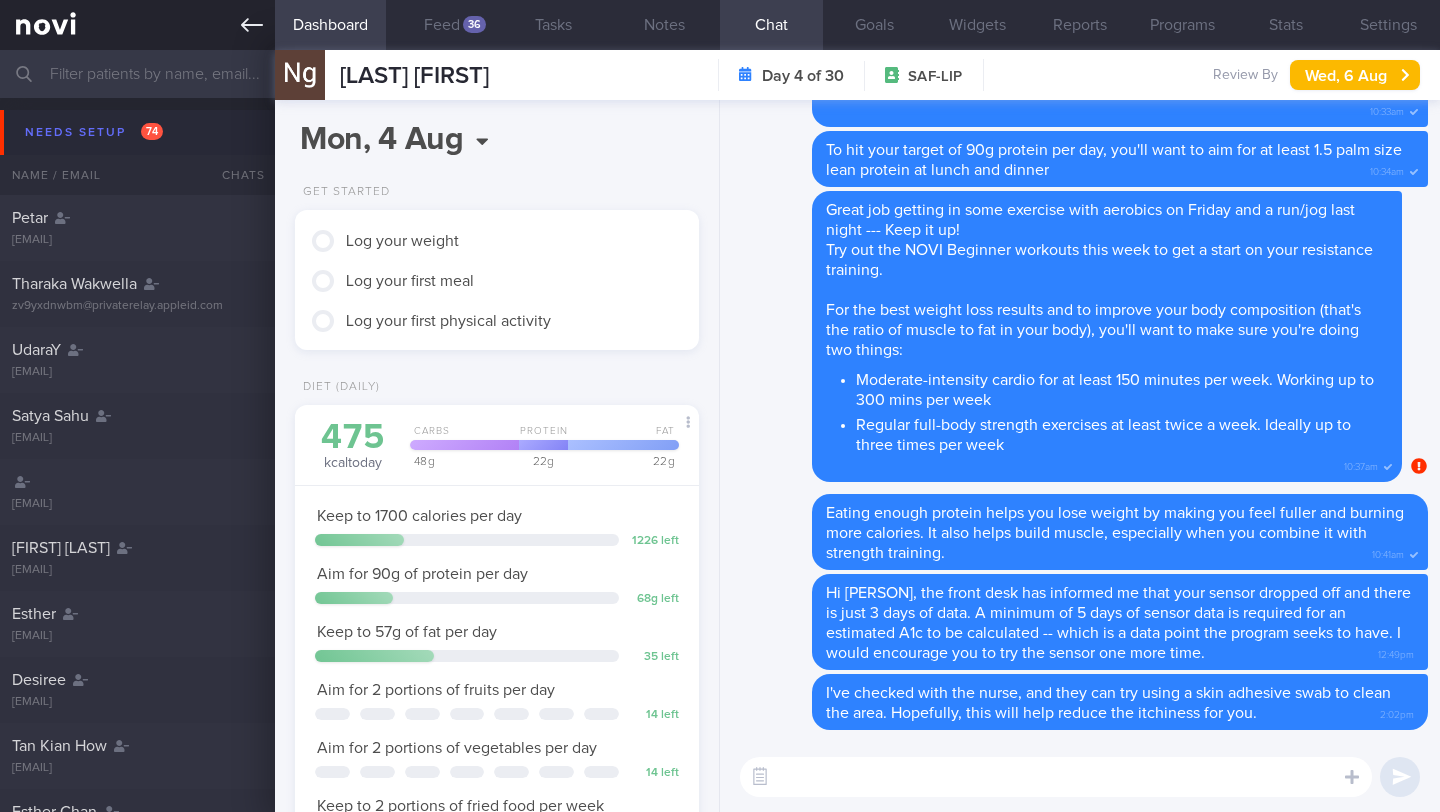 type 